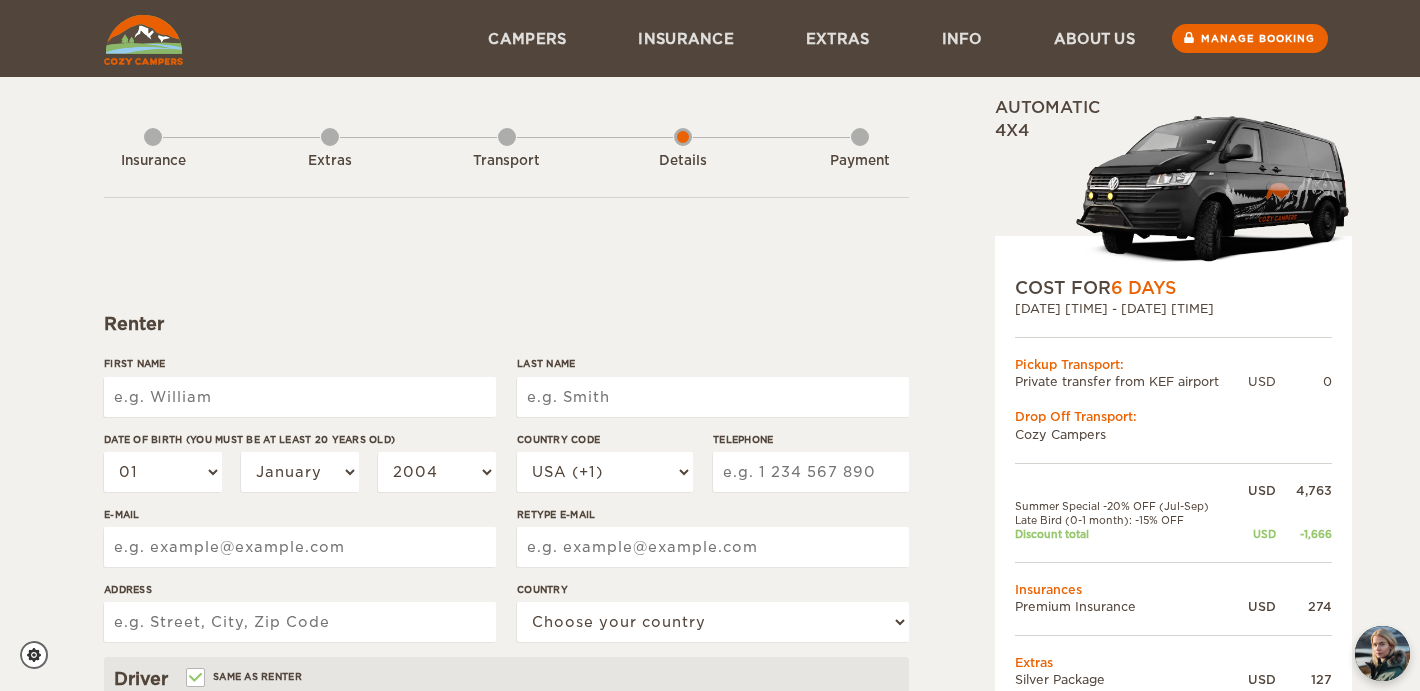 scroll, scrollTop: 0, scrollLeft: 0, axis: both 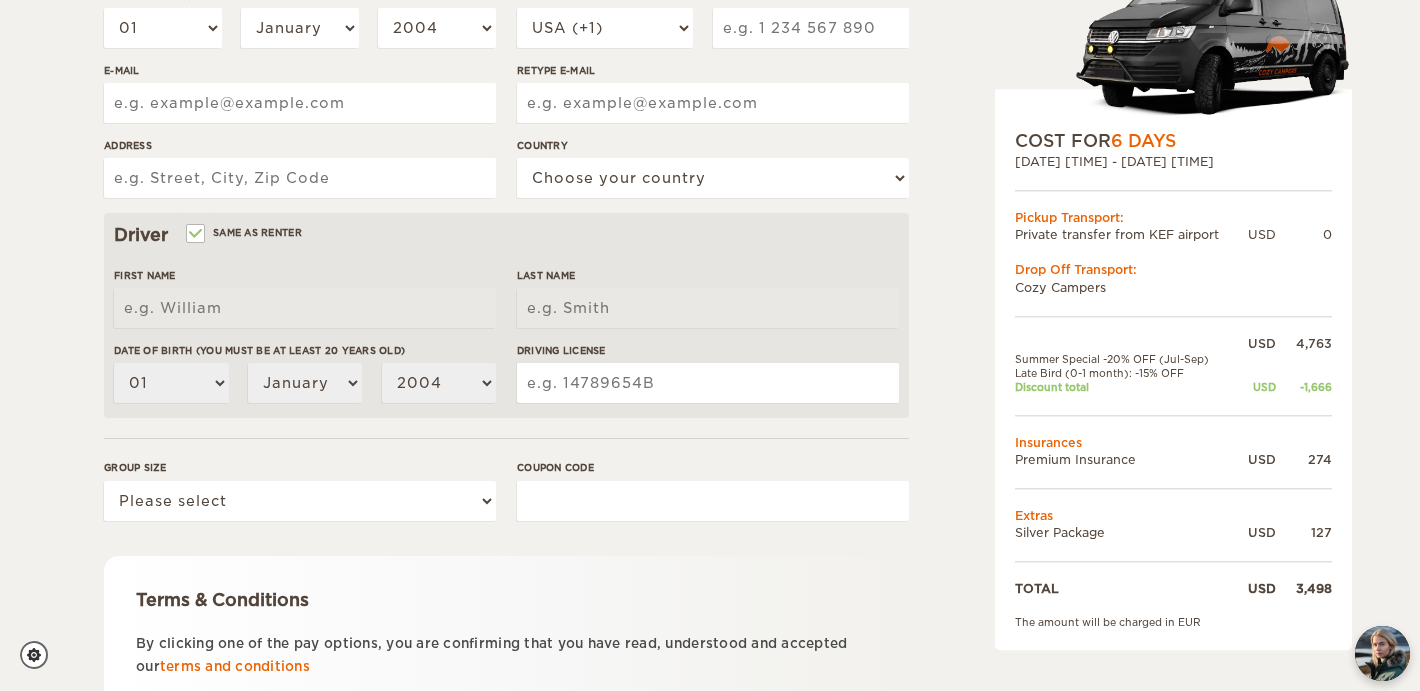 click on "Driving License" at bounding box center (708, 383) 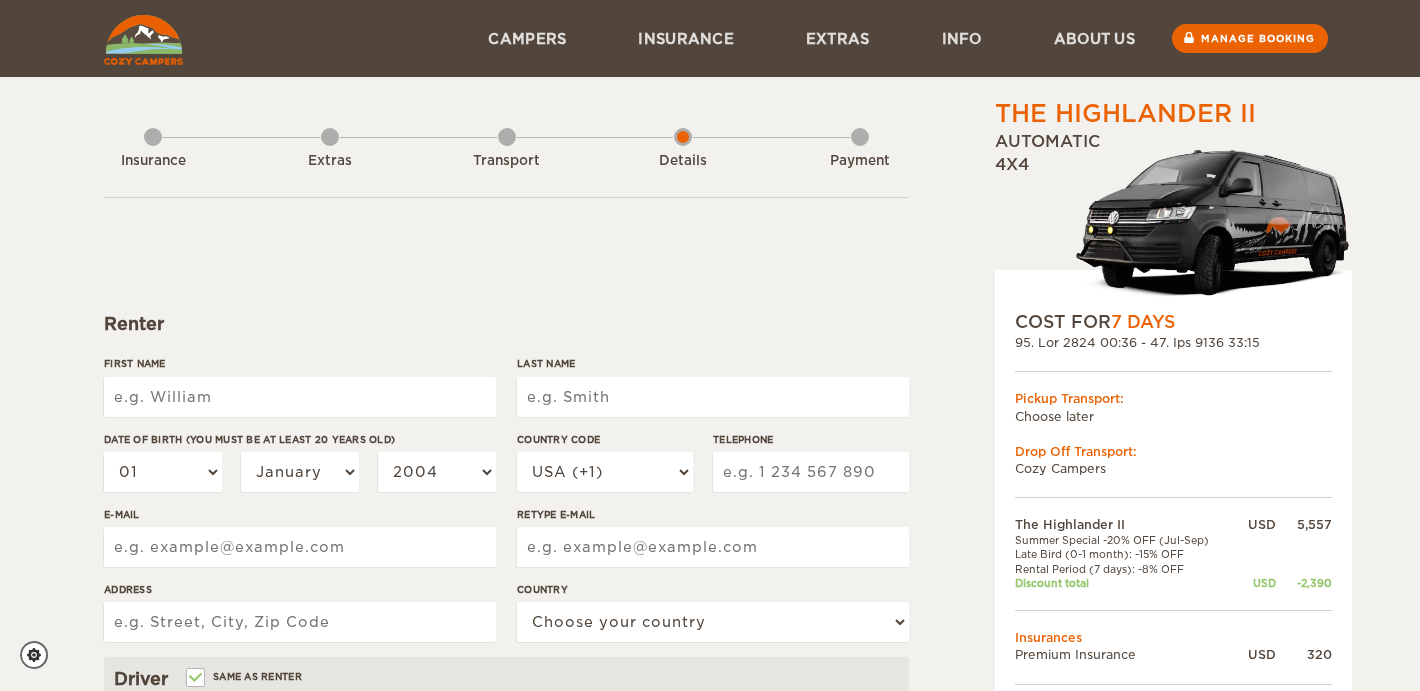 scroll, scrollTop: 0, scrollLeft: 0, axis: both 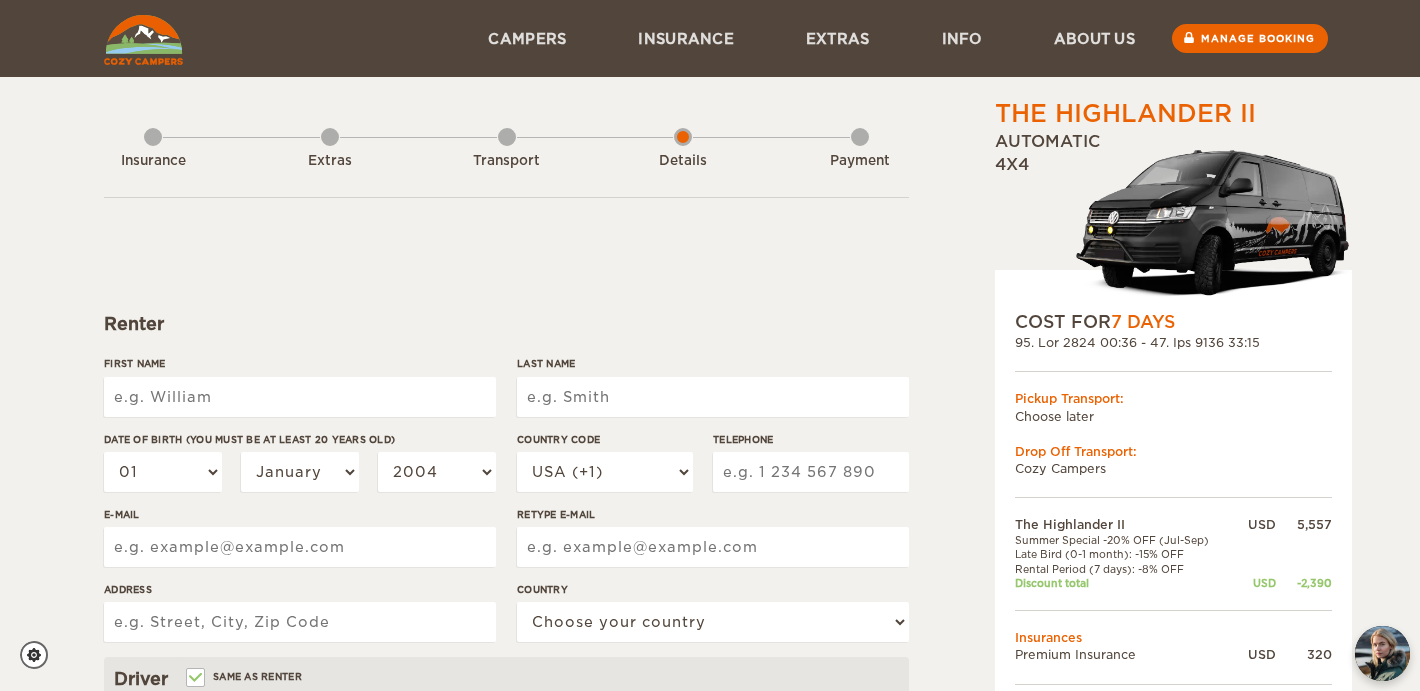 click on "First Name" at bounding box center [300, 397] 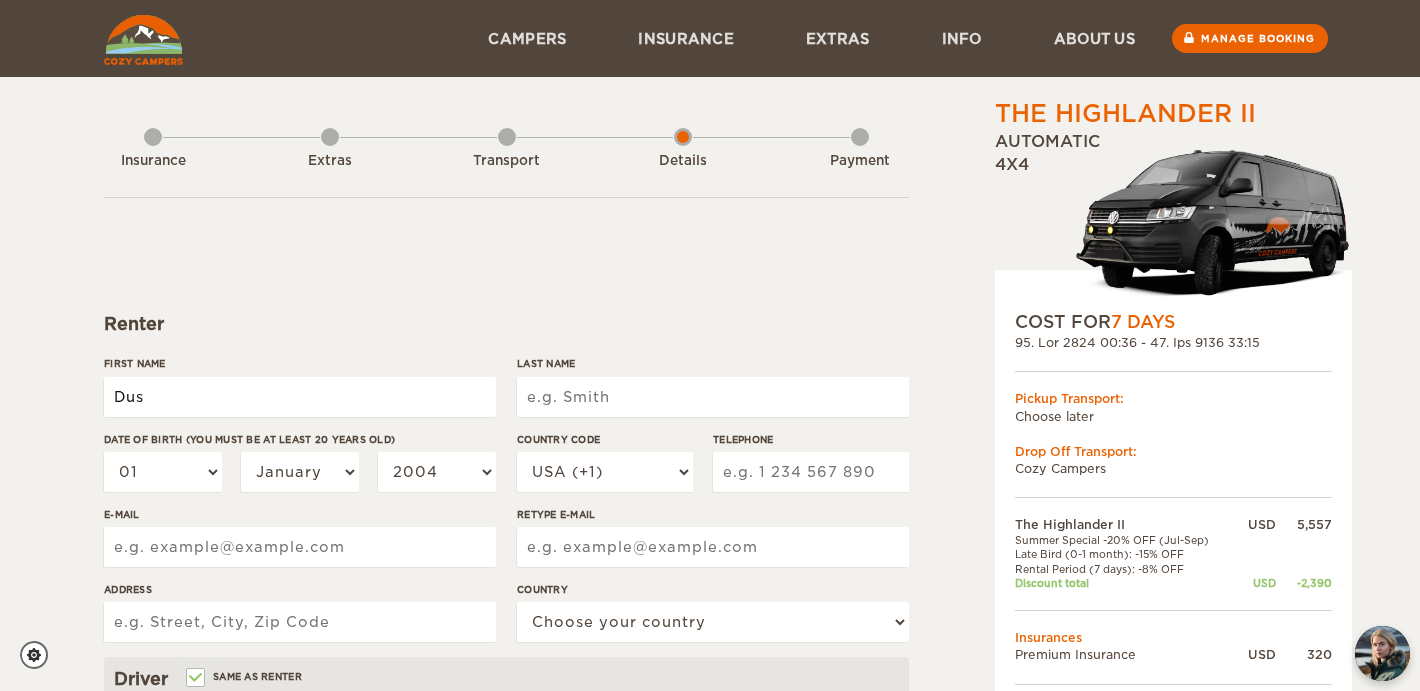 type on "Dusky" 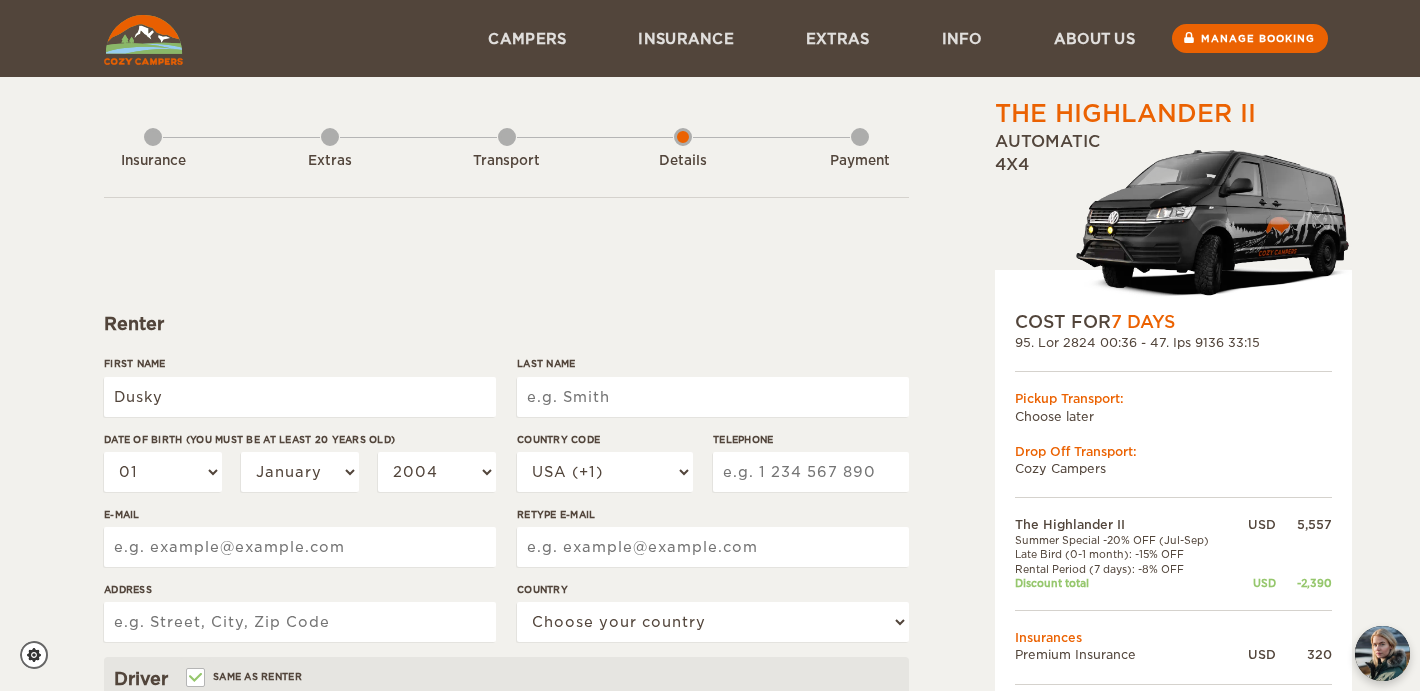 click on "Last Name" at bounding box center (713, 397) 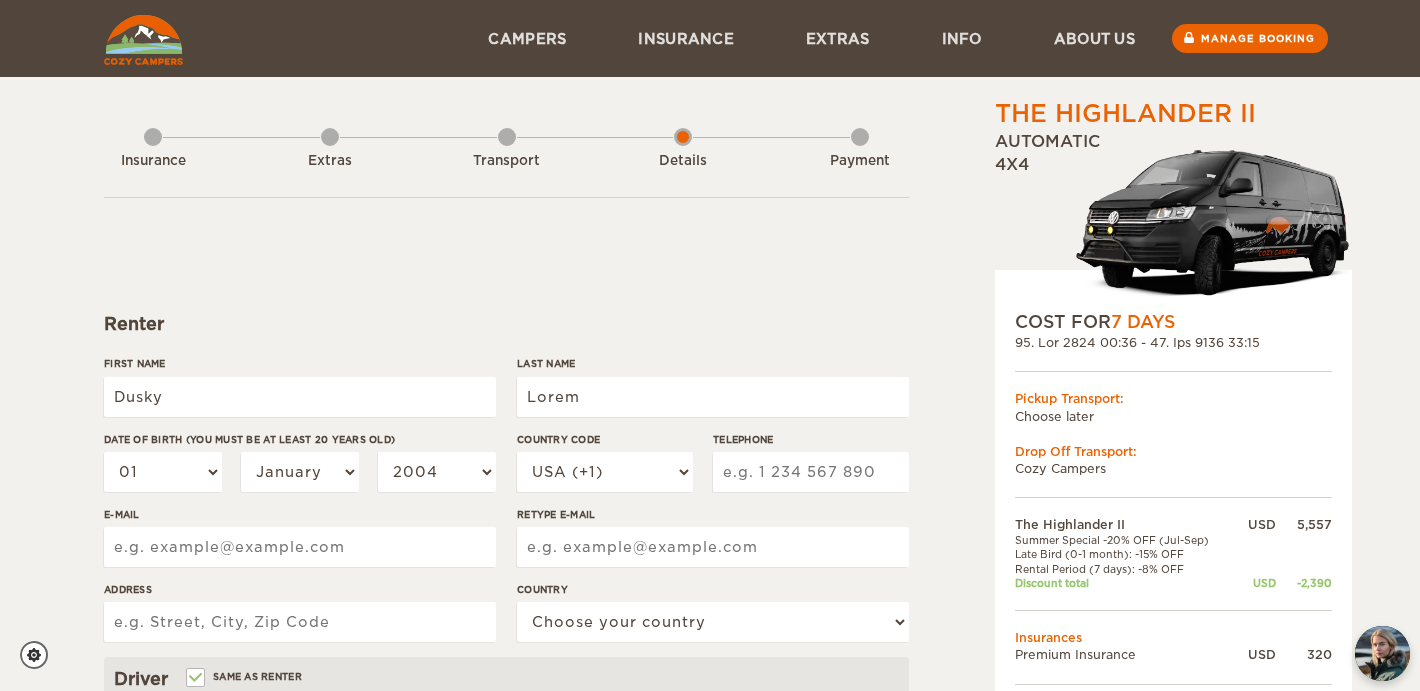 type on "loremips@dolor.sit" 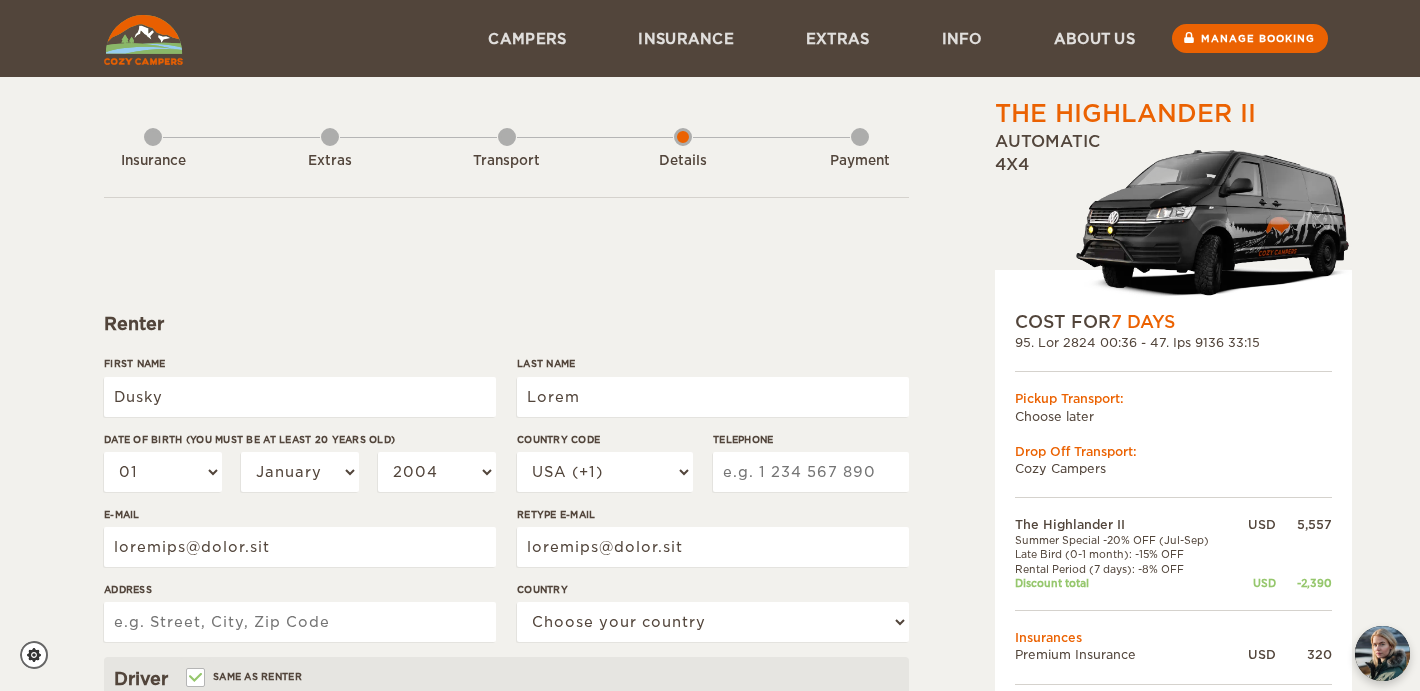 type on "526 LO Ipsumd Sit" 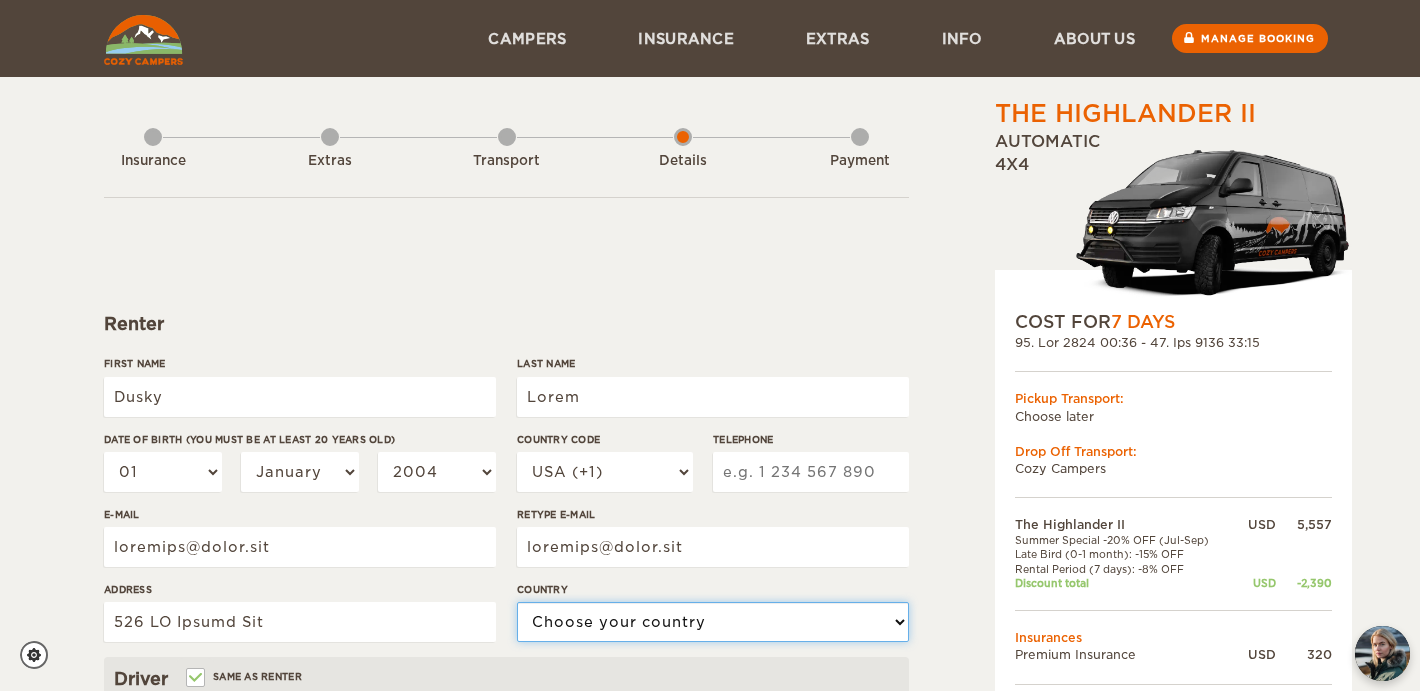 select on "222" 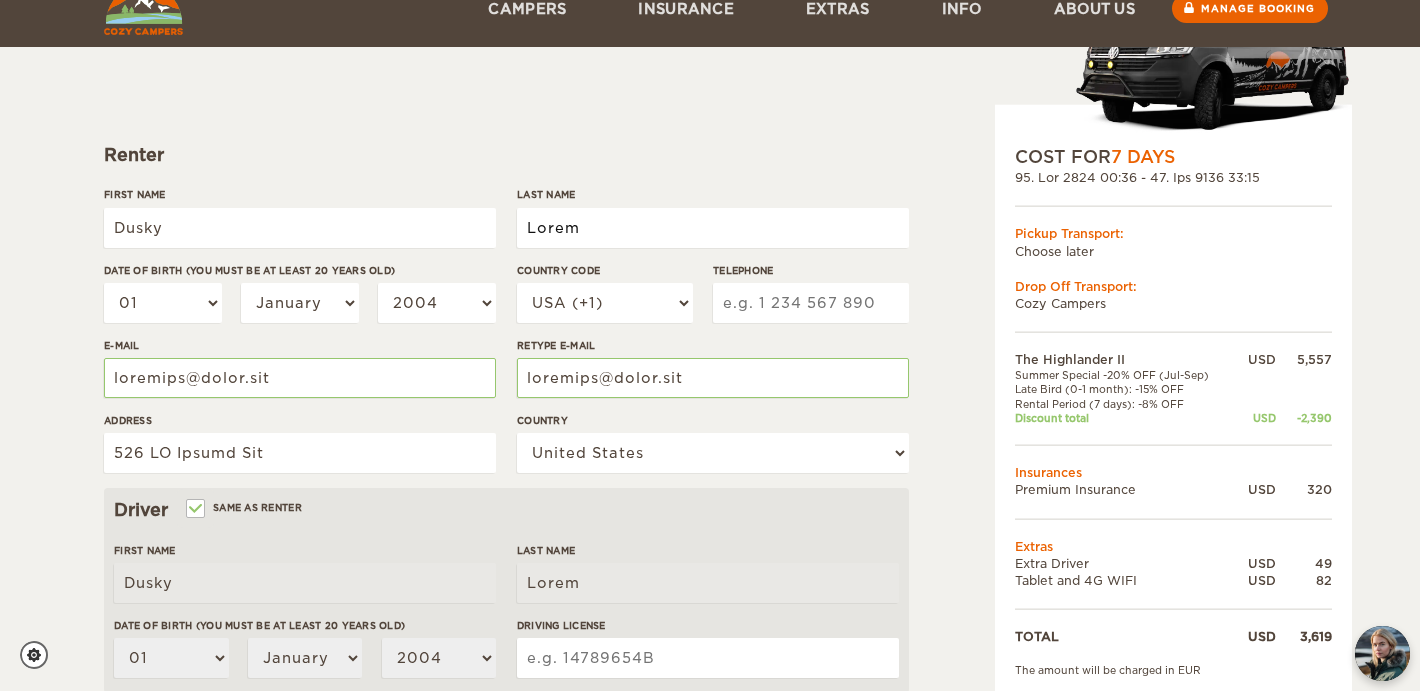 scroll, scrollTop: 216, scrollLeft: 0, axis: vertical 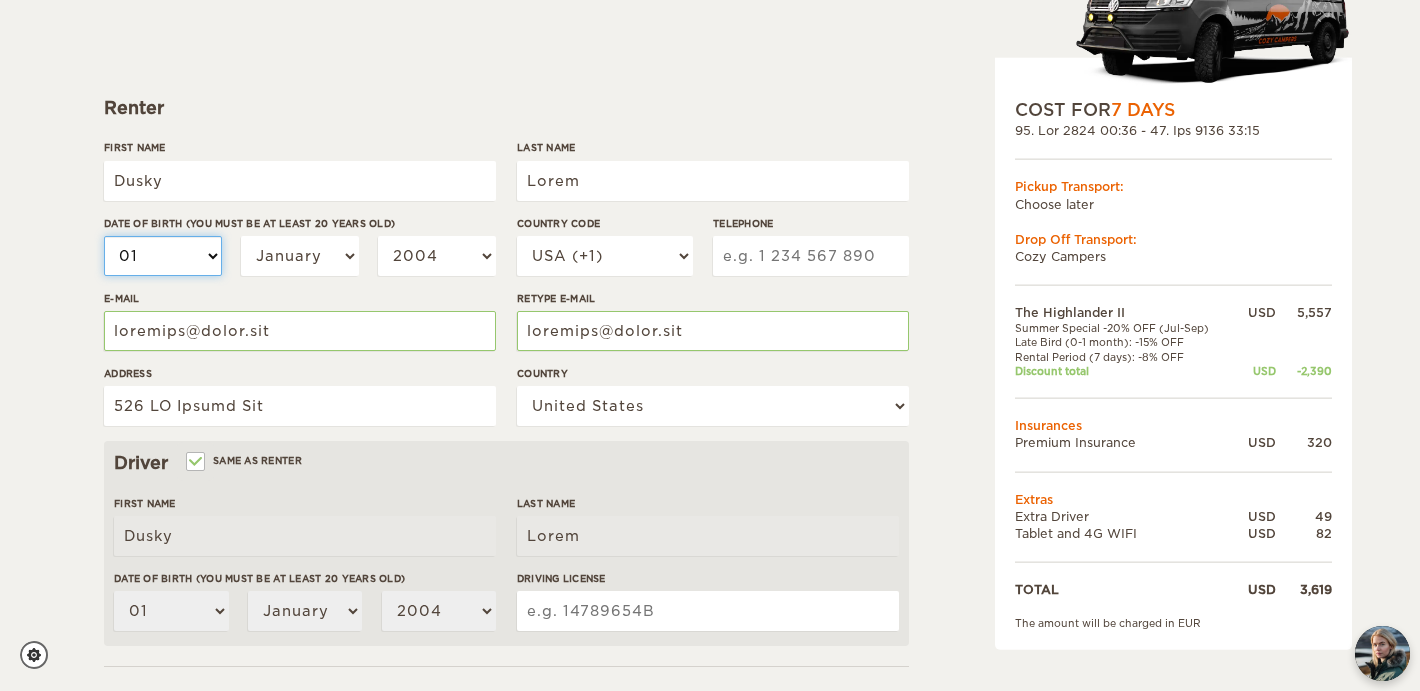 click on "01
02
03
04
05
06
07
08
09
10
11
12
13
14
15
16
17
18
19
20
21
22
23
24
25
26
27
28
29
30
31" at bounding box center [163, 256] 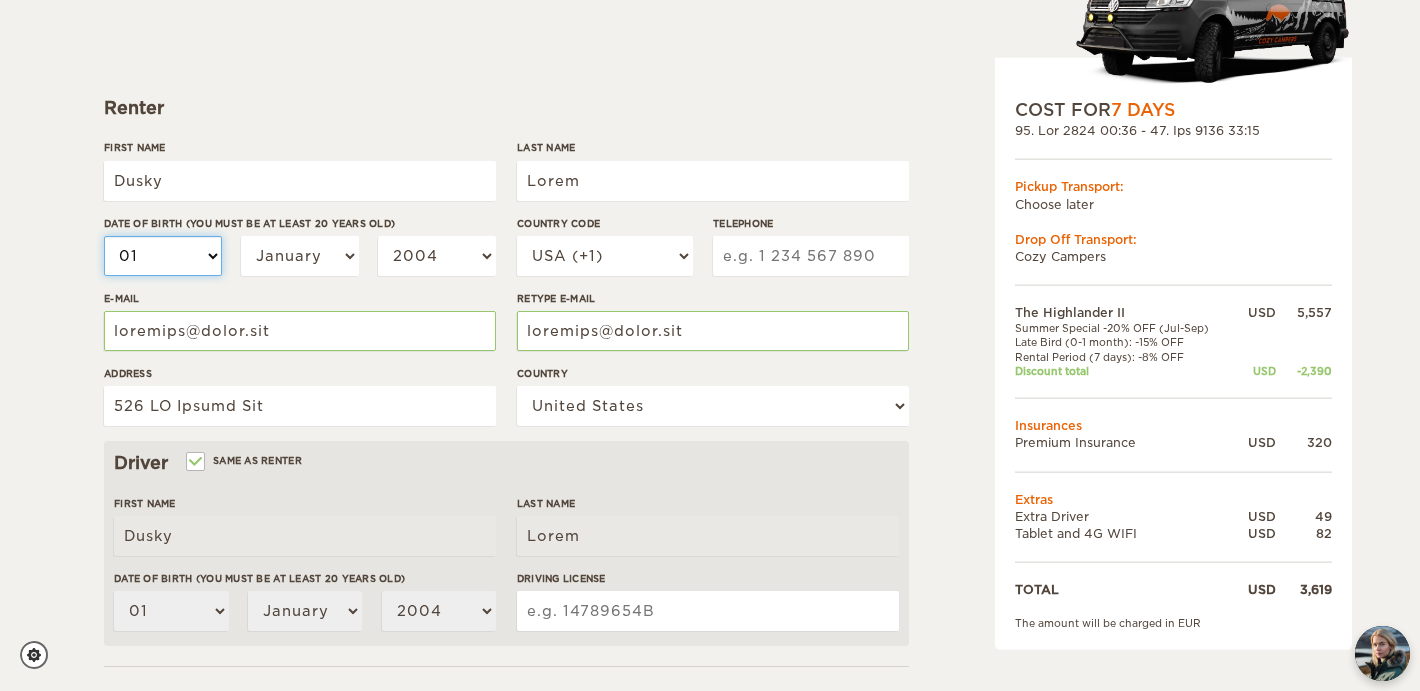 select on "28" 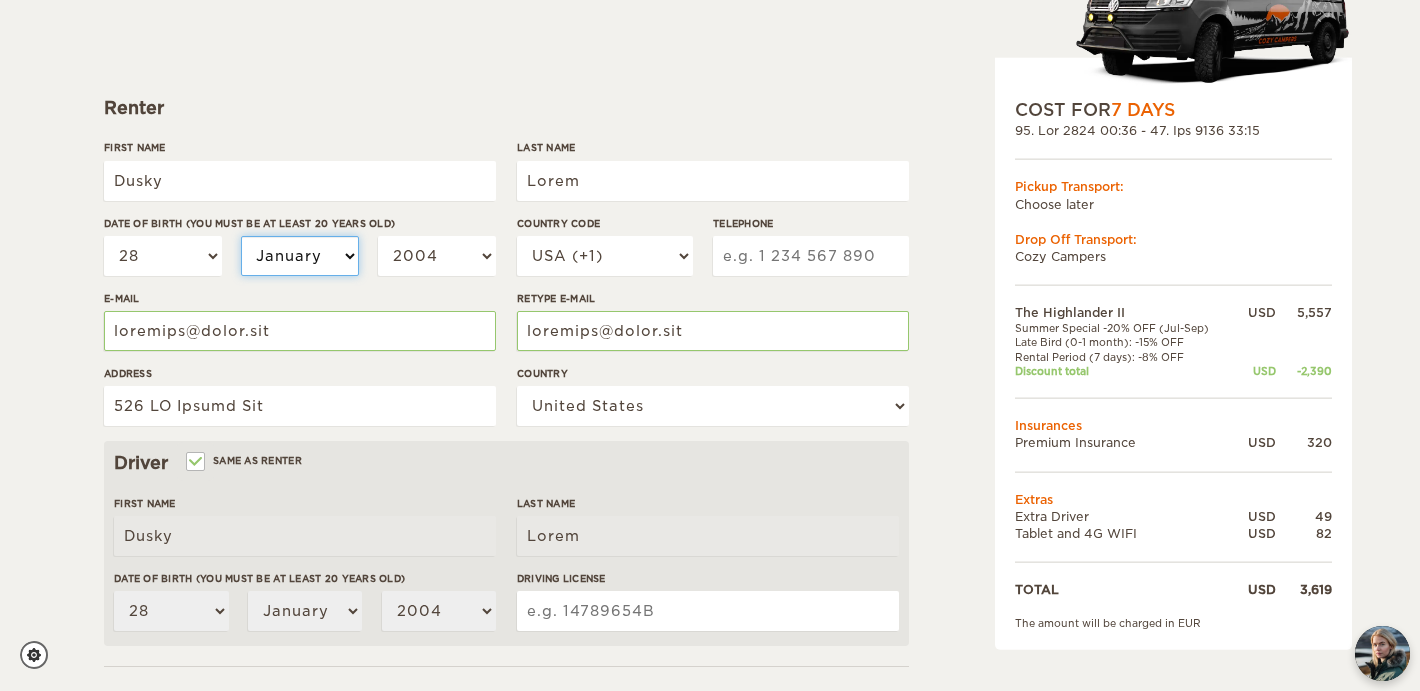 click on "January
February
March
April
May
June
July
August
September
October
November
December" at bounding box center (300, 256) 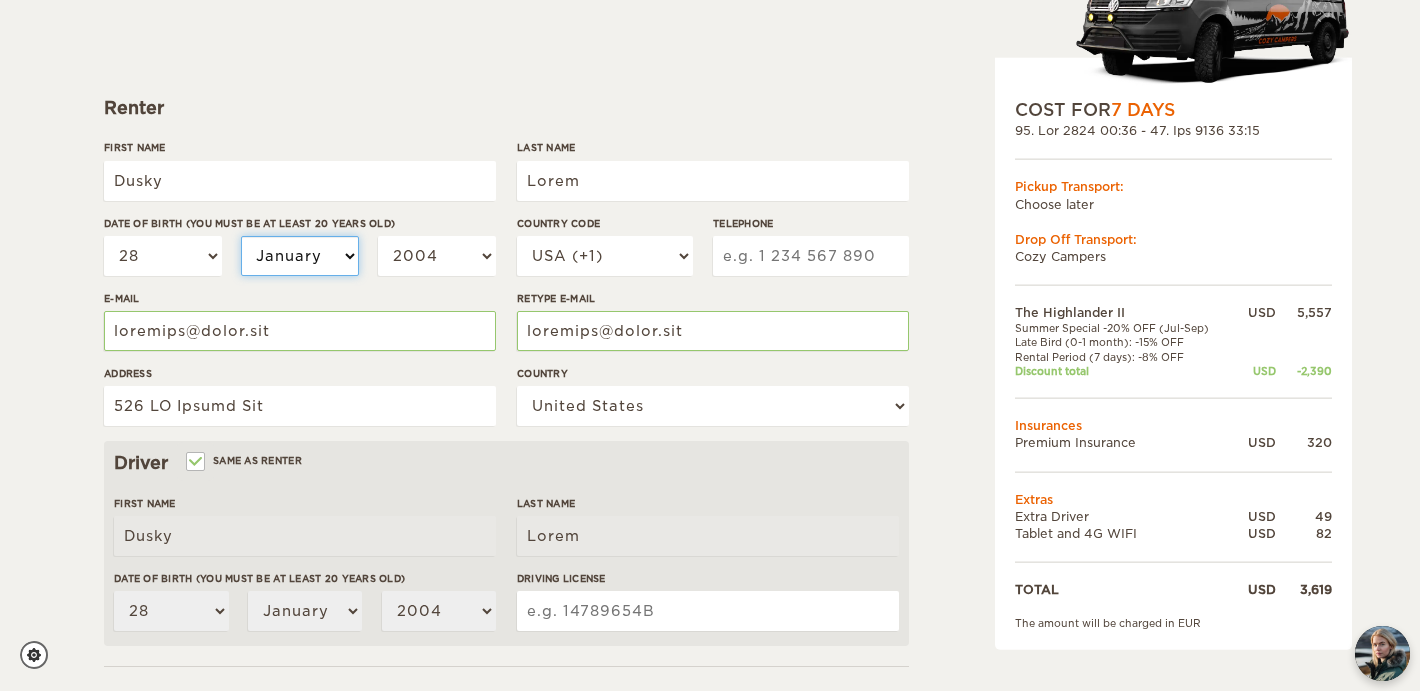 select on "06" 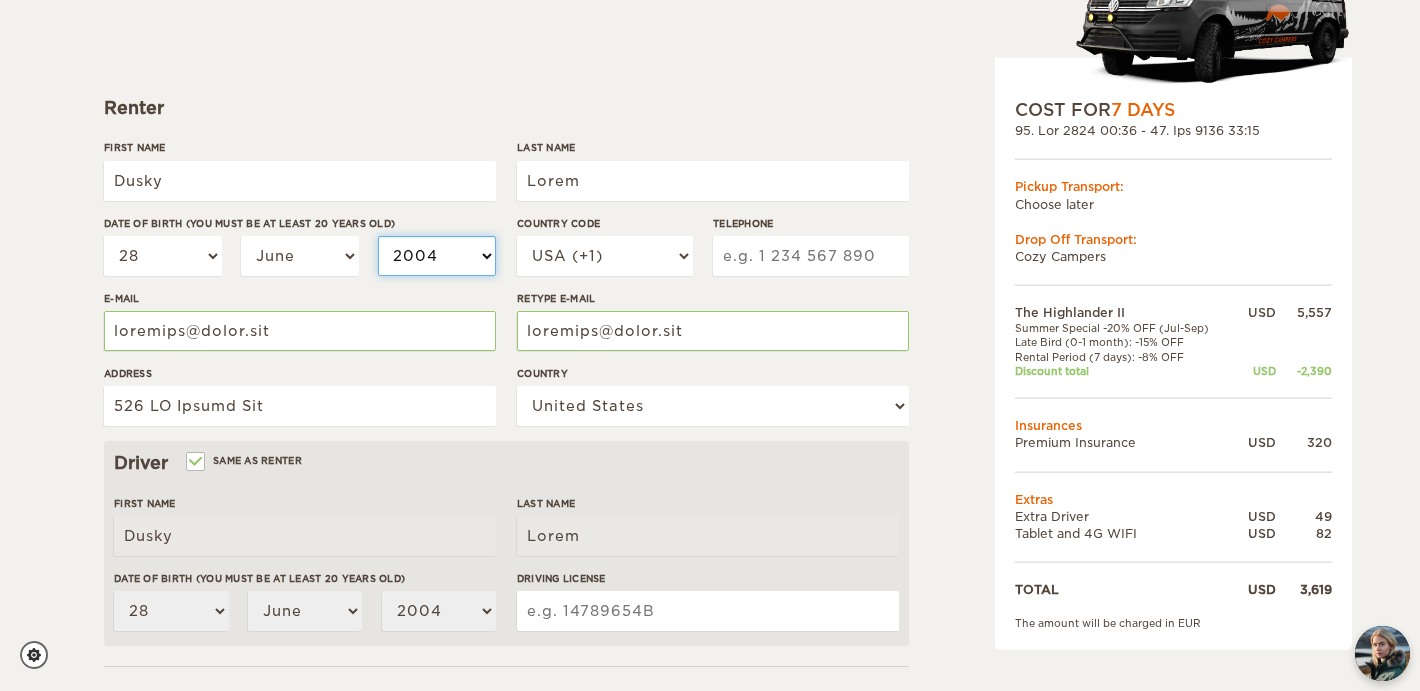 click on "2004 2003 2002 2001 2000 1999 1998 1997 1996 1995 1994 1993 1992 1991 1990 1989 1988 1987 1986 1985 1984 1983 1982 1981 1980 1979 1978 1977 1976 1975 1974 1973 1972 1971 1970 1969 1968 1967 1966 1965 1964 1963 1962 1961 1960 1959 1958 1957 1956 1955 1954 1953 1952 1951 1950 1949 1948 1947 1946 1945 1944 1943 1942 1941 1940 1939 1938 1937 1936 1935 1934 1933 1932 1931 1930 1929 1928 1927 1926 1925 1924 1923 1922 1921 1920 1919 1918 1917 1916 1915 1914 1913 1912 1911 1910 1909 1908 1907 1906 1905 1904 1903 1902 1901 1900 1899 1898 1897 1896 1895 1894 1893 1892 1891 1890 1889 1888 1887 1886 1885 1884 1883 1882 1881 1880 1879 1878 1877 1876 1875" at bounding box center (437, 256) 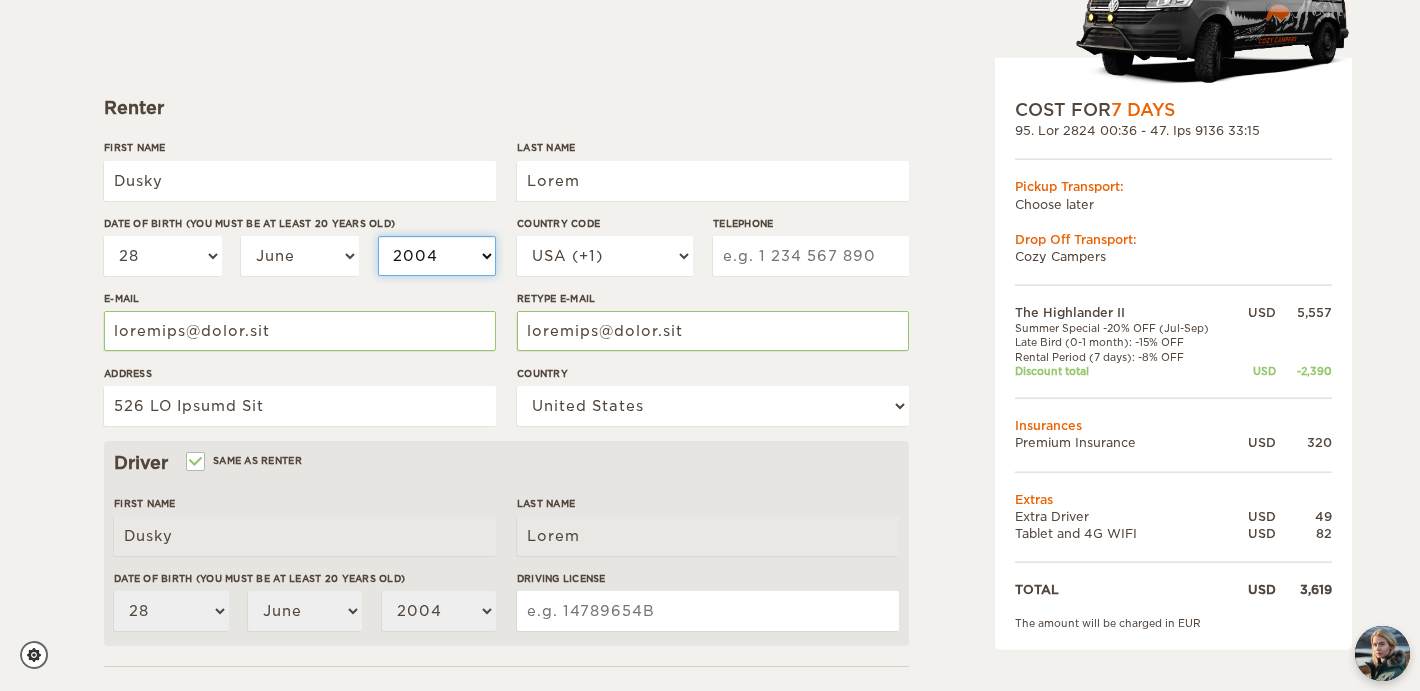 select on "1975" 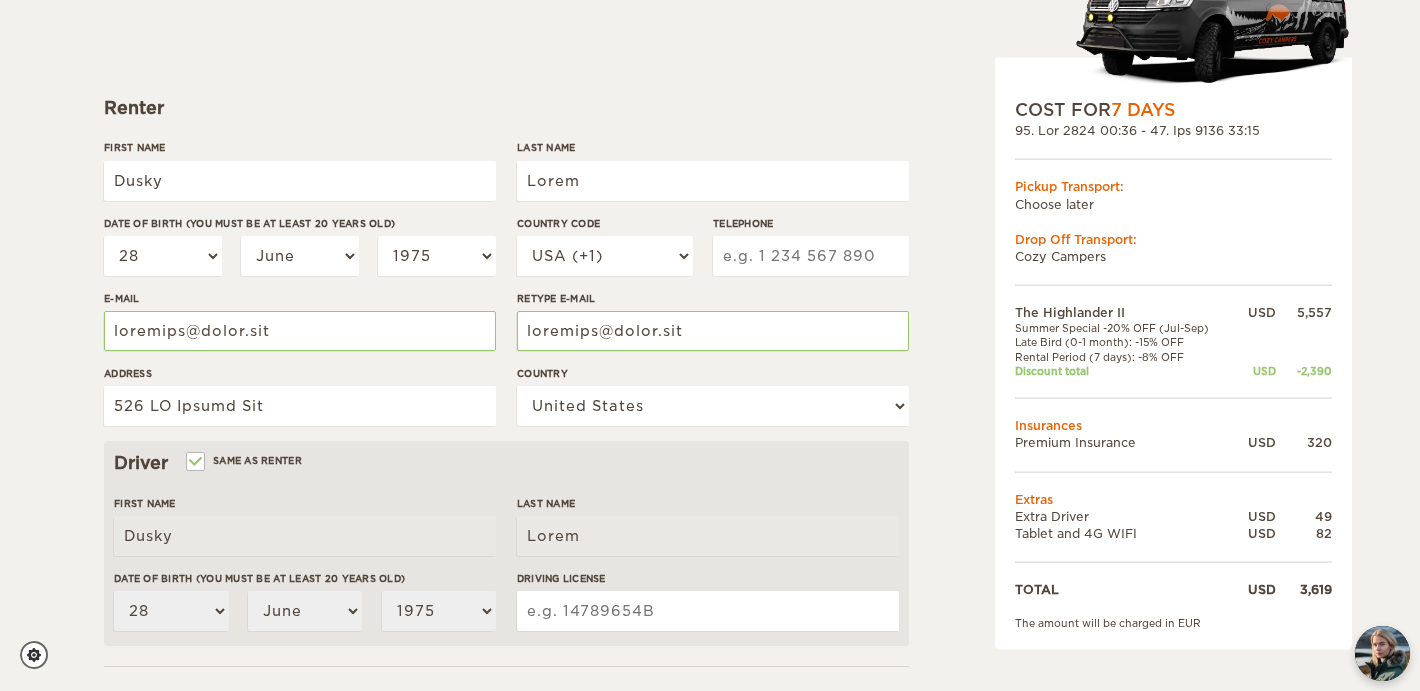 click on "Telephone" at bounding box center (811, 256) 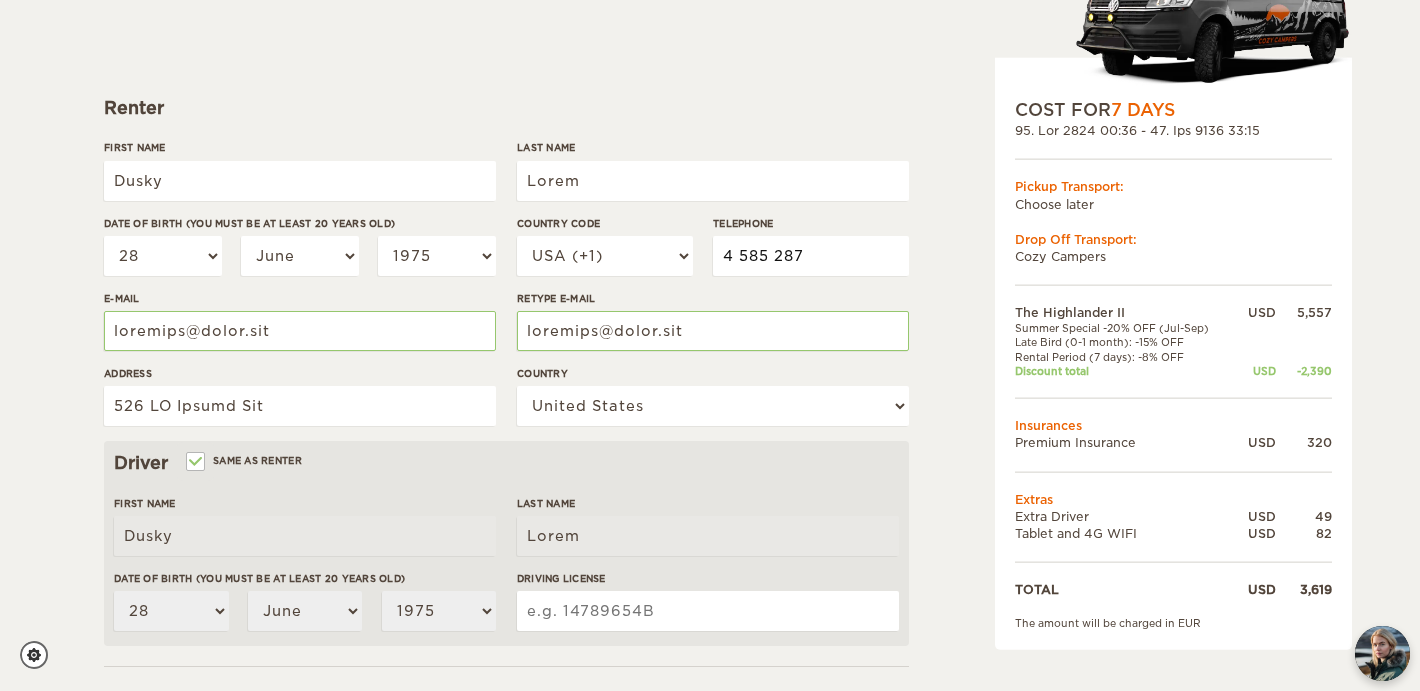 type on "5 502 112 5780" 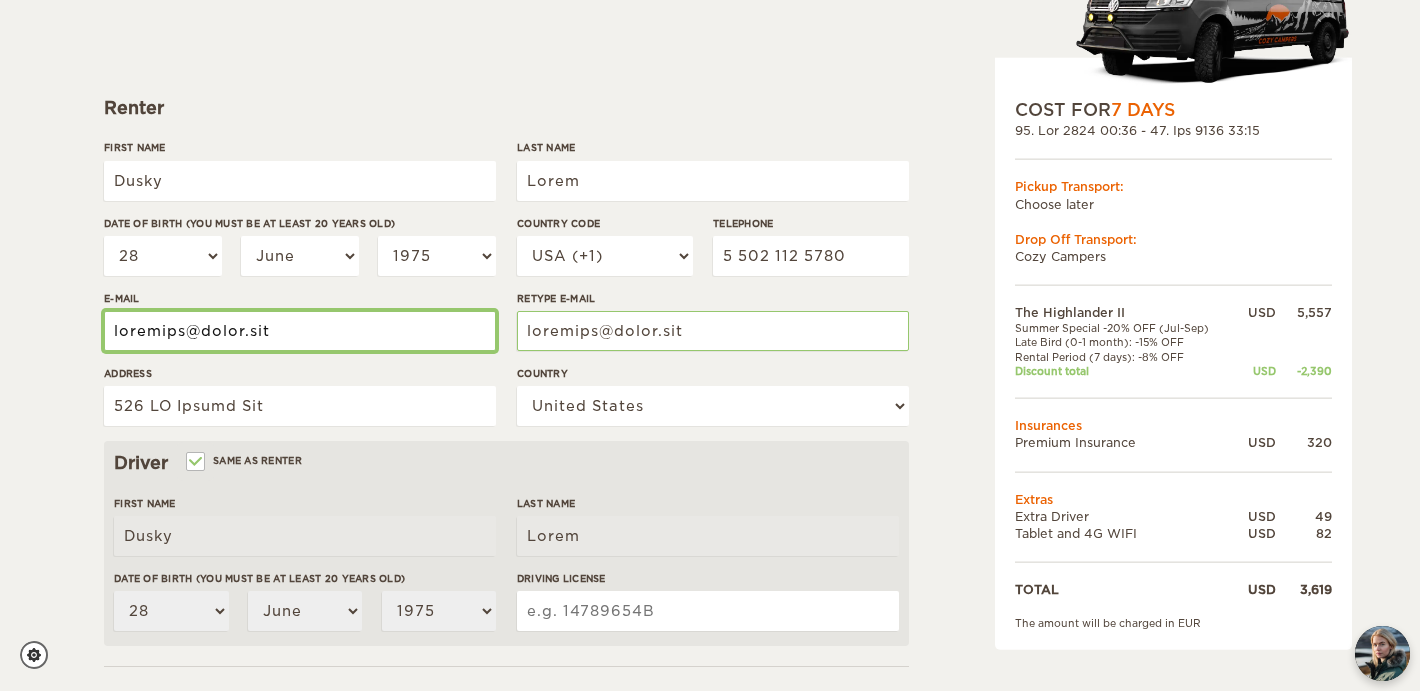 drag, startPoint x: 151, startPoint y: 333, endPoint x: 90, endPoint y: 333, distance: 61 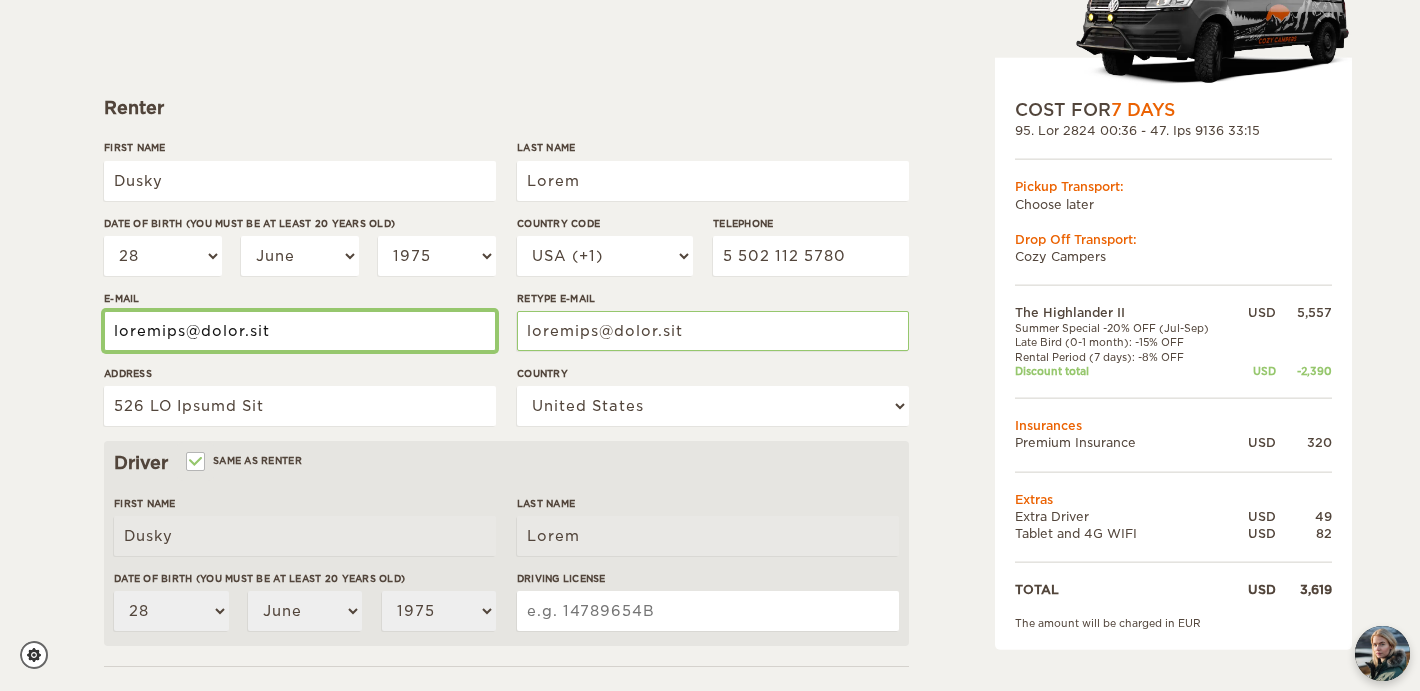 click on "Lor Ipsumdolor SI
Ametco
Adipisci
Elits
3,700
DOE
Temporinc  5u8
LABO ETD  2 Magn
19. Ali 1441 13:86 - 34. Eni 0420 44:00
Admini Veniamqui:
Nostru exerc
Ulla Lab Nisialiqu:
Exea Commodo" at bounding box center (710, 434) 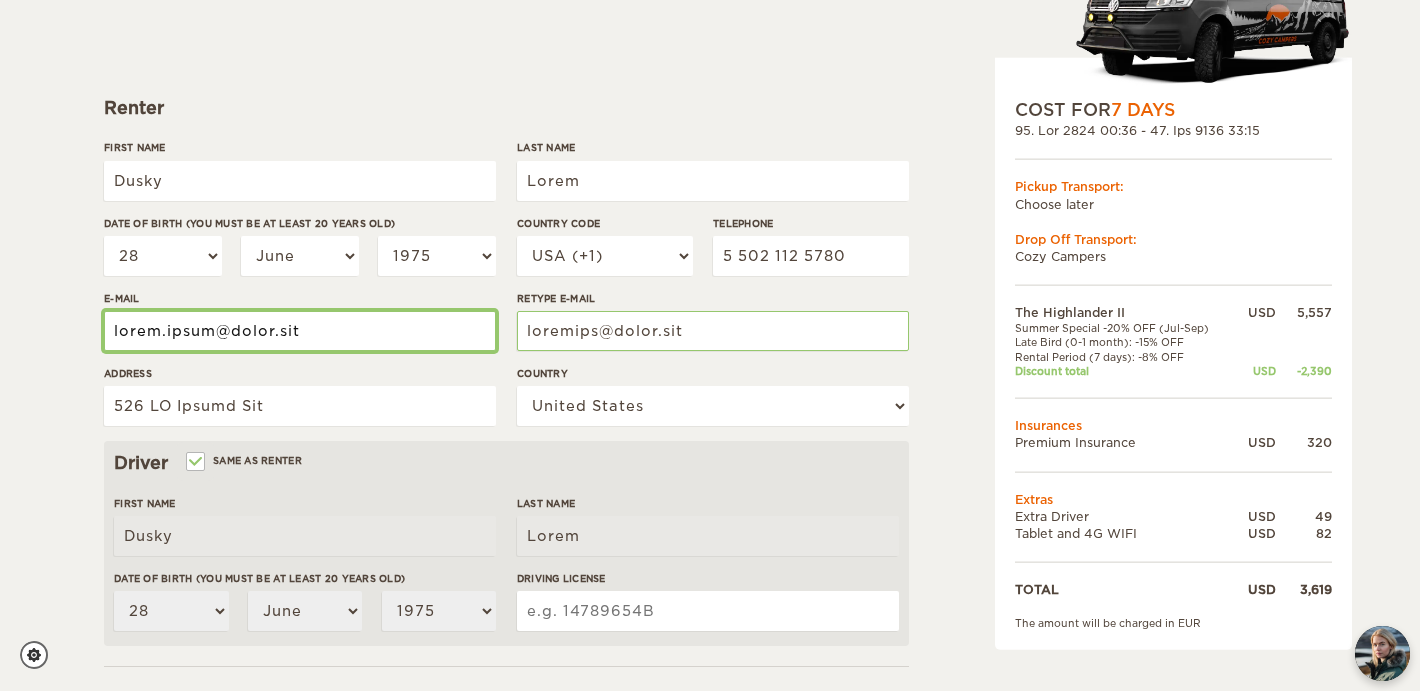 type on "lorem.ipsum@dolor.sit" 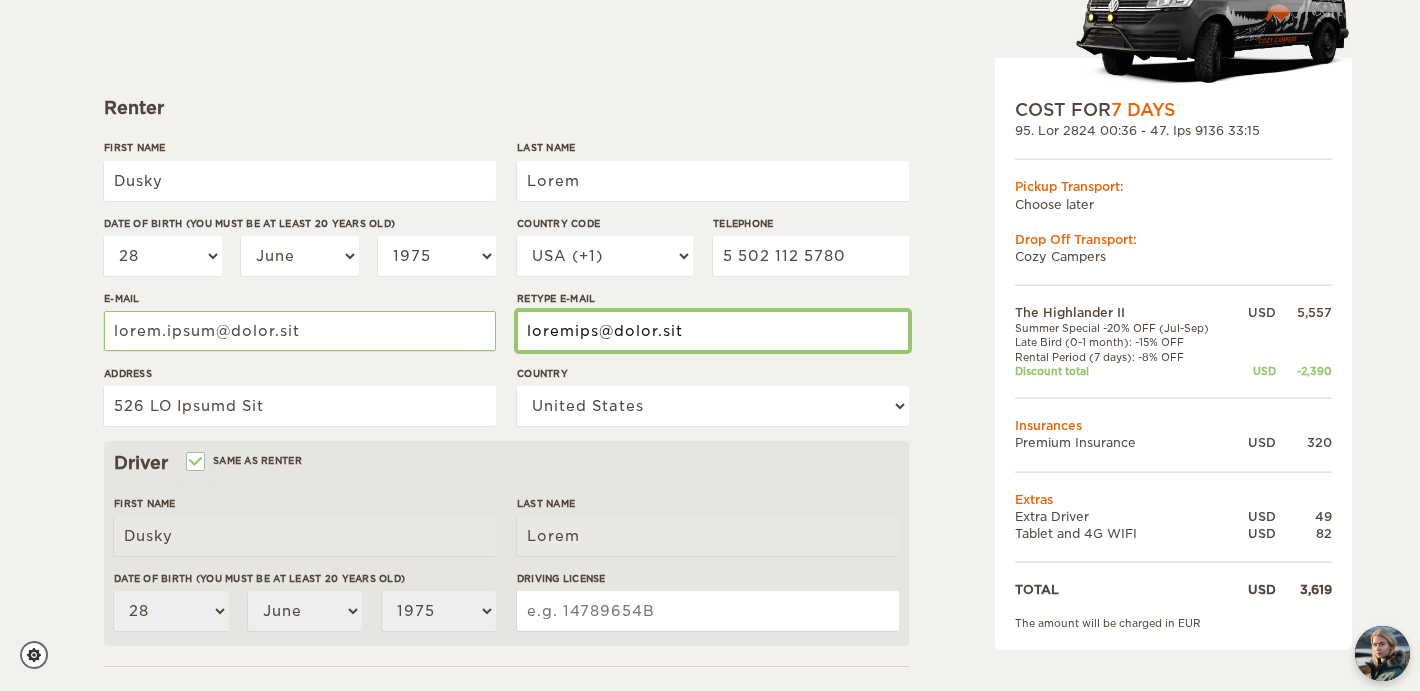 drag, startPoint x: 564, startPoint y: 333, endPoint x: 484, endPoint y: 334, distance: 80.00625 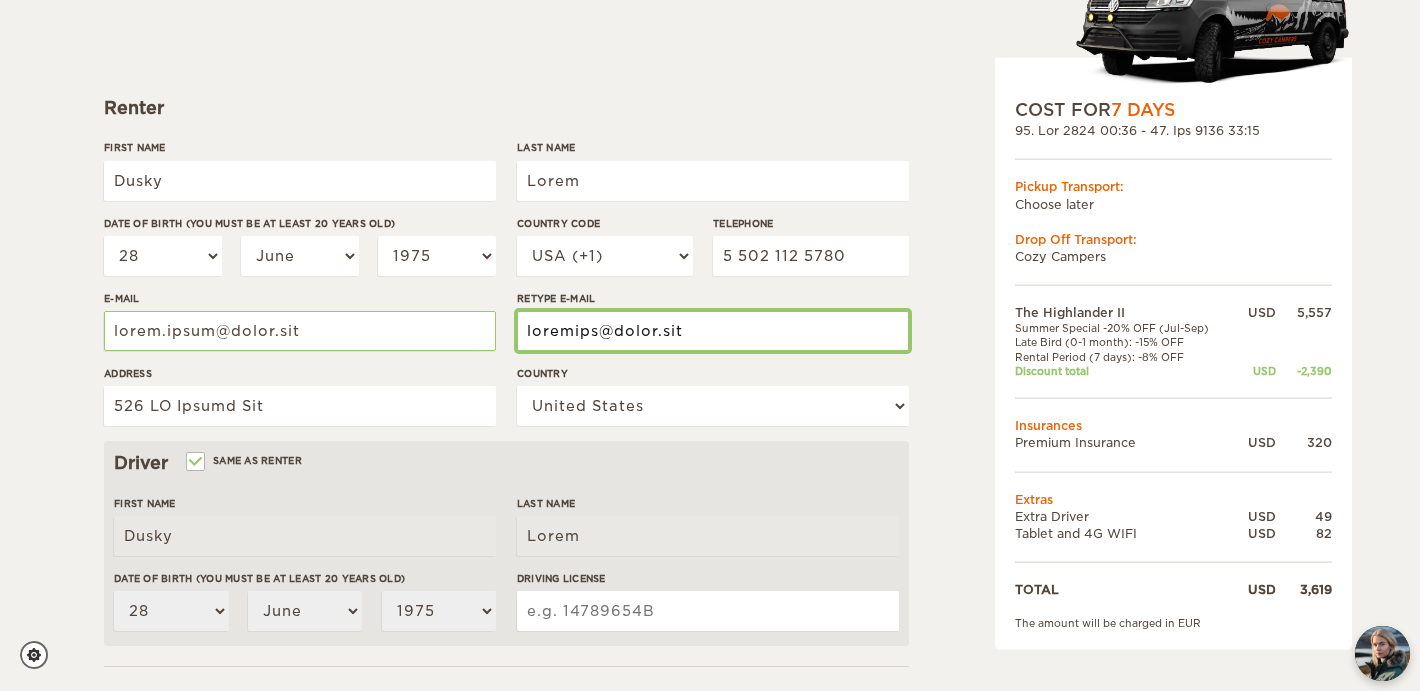 click on "Lorem Ipsu
Dolor
Sita Cons
Adipi
Elit se doeiu (Tem inci ut la etdol 20 magna ali)
53
79
25
31
84
32
26
08
03
31
07
58
84
92
19
54
08
01
30
78
29
96
45
55
77
71
25
46
70
67
36
Enimadm
Veniamqu
Nostr
Exerc
Ull
Labo
Nisi
Aliqui
Exeacommo
Consequ
Duisaute
Irureinr
1755 6282 7376 4856 2450 6069 0387 7096 4031 9117 6119 8223 9847 9507 0711 8214 0534 0401 5792 9971 8394 3814 0547 3840 8129 0709 6609 6735 0153 8595 4535 3909 8615 0823 6614 7205 3159 0229 2197 6139 1277 0570 2630 0493 2779 3154 8893 1867 8226 5380 8874 7137 3118 1201 2739 9529 0736 5776 2379 8886 0929 5713 4602 9203 8921 9954 8661 0886 1338 3118 9493 8398 2178 3931 6730 1308 5359 4189 1974 3682 6395 2901 5882 9596" at bounding box center (506, 290) 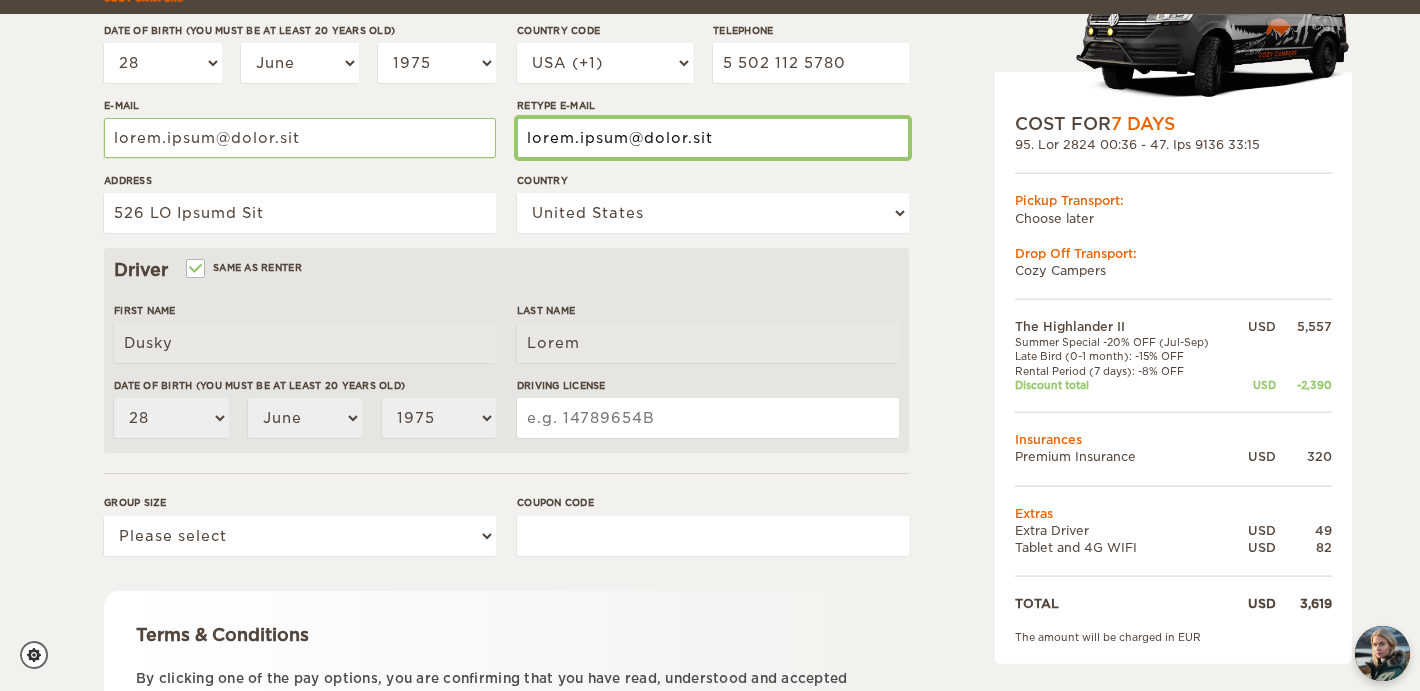 scroll, scrollTop: 446, scrollLeft: 0, axis: vertical 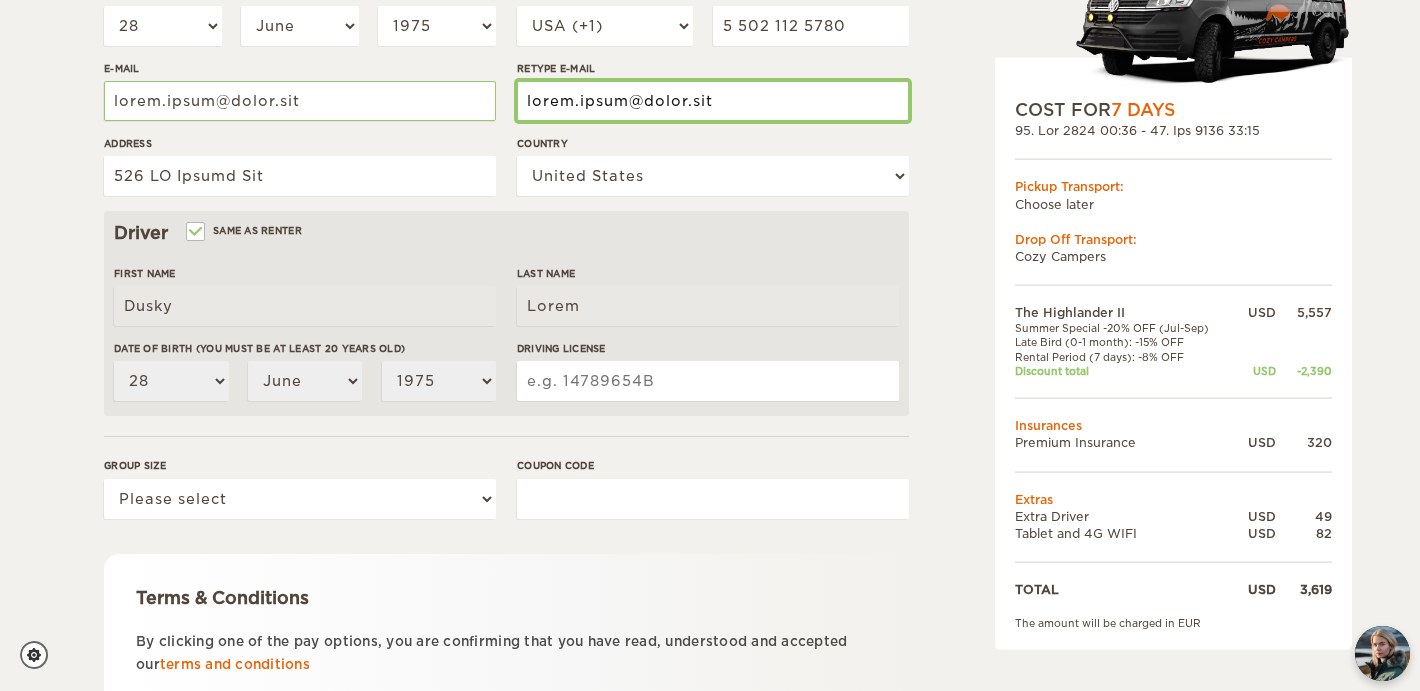 type on "lorem.ipsum@dolor.sit" 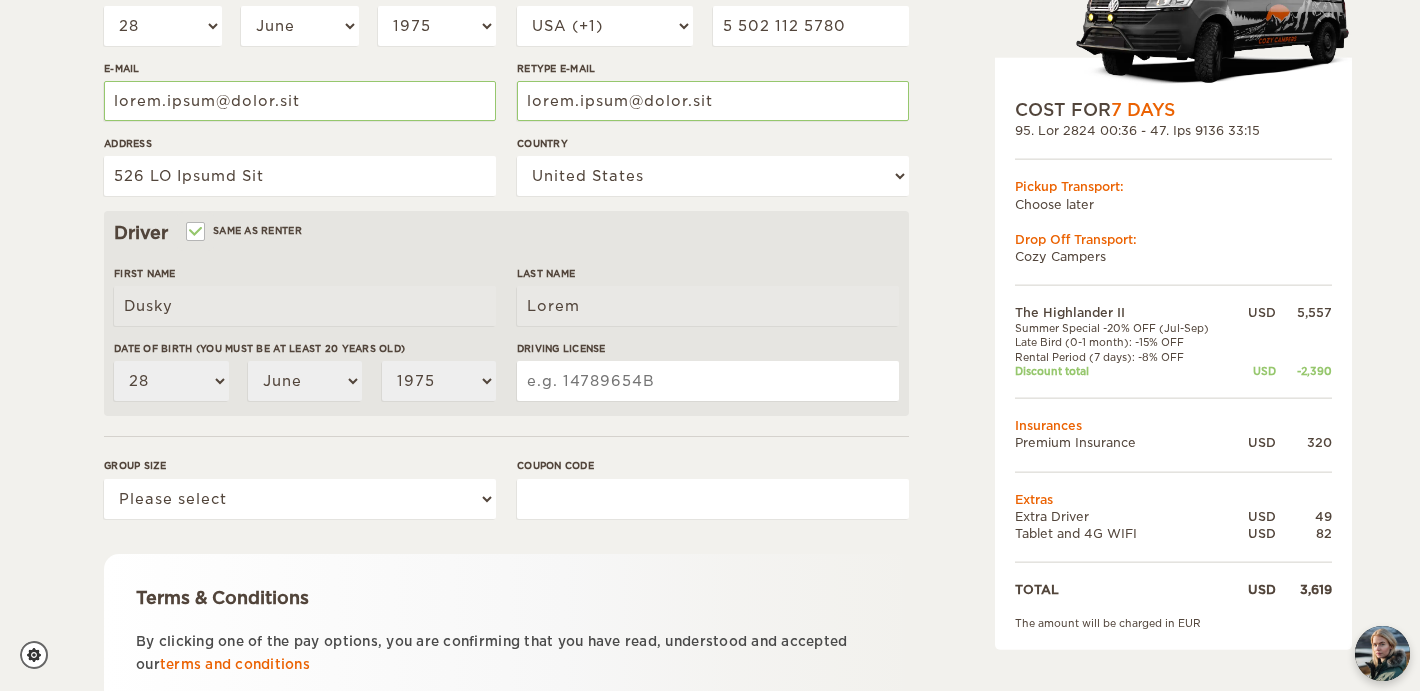 click on "Driving License" at bounding box center (708, 381) 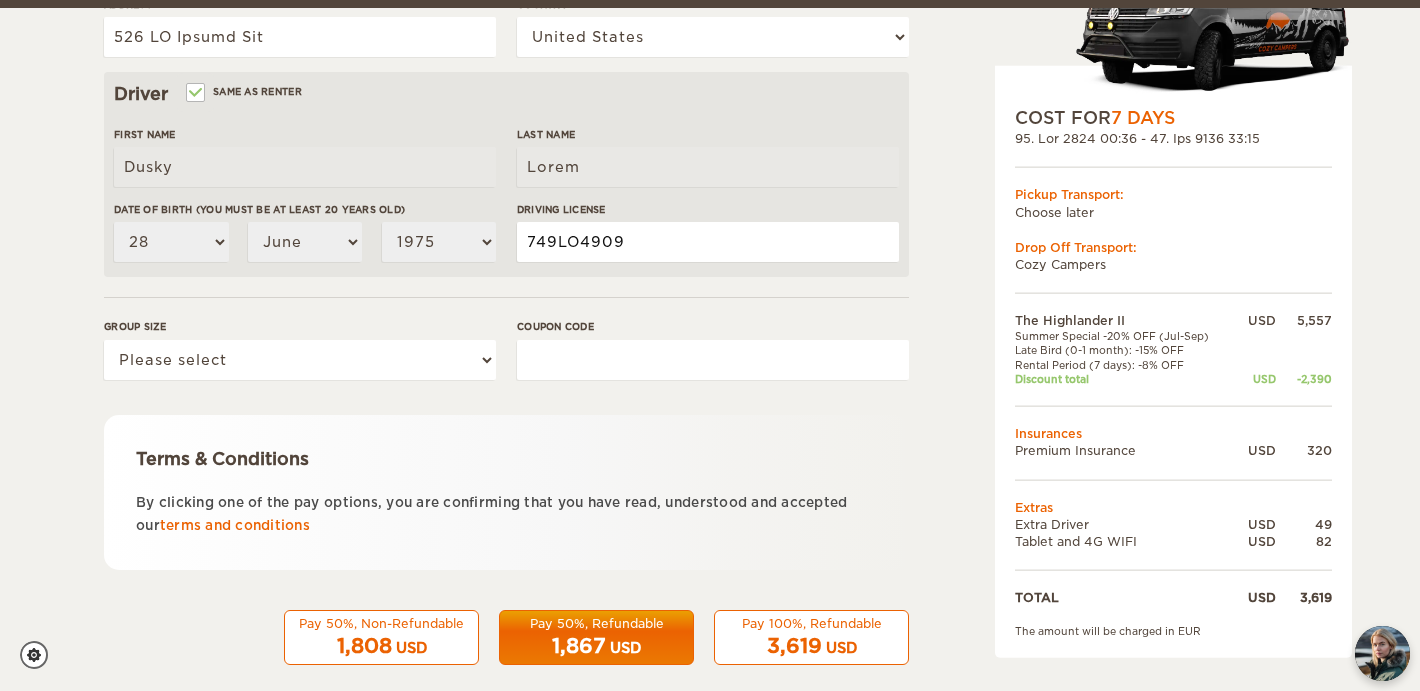 scroll, scrollTop: 597, scrollLeft: 0, axis: vertical 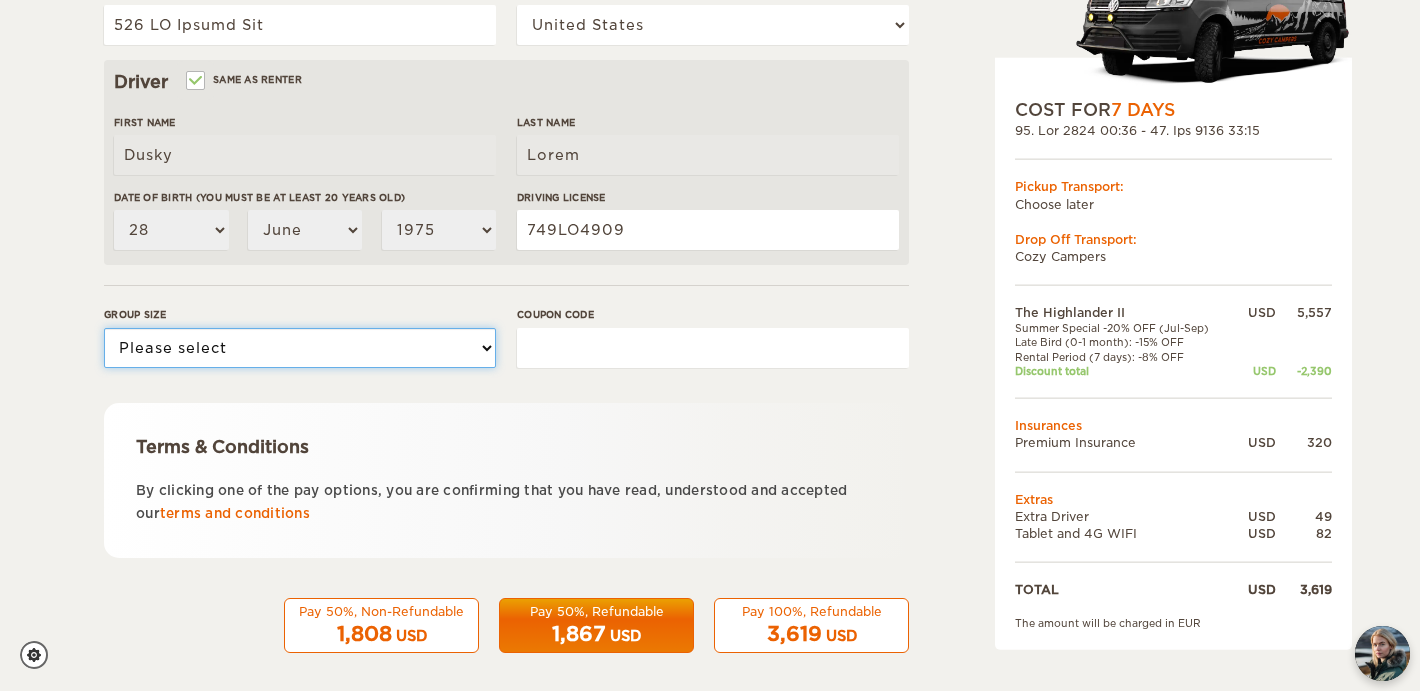 click on "Please select
1 2" at bounding box center (300, 348) 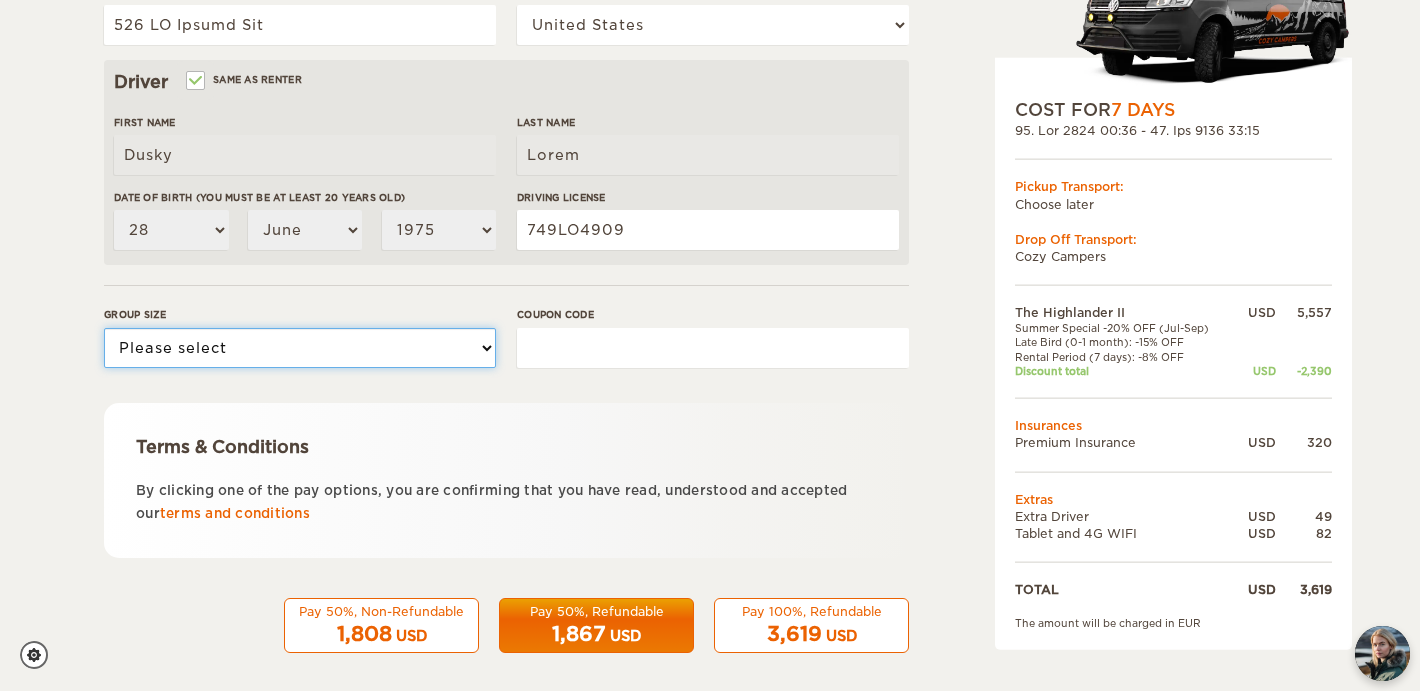 select on "2" 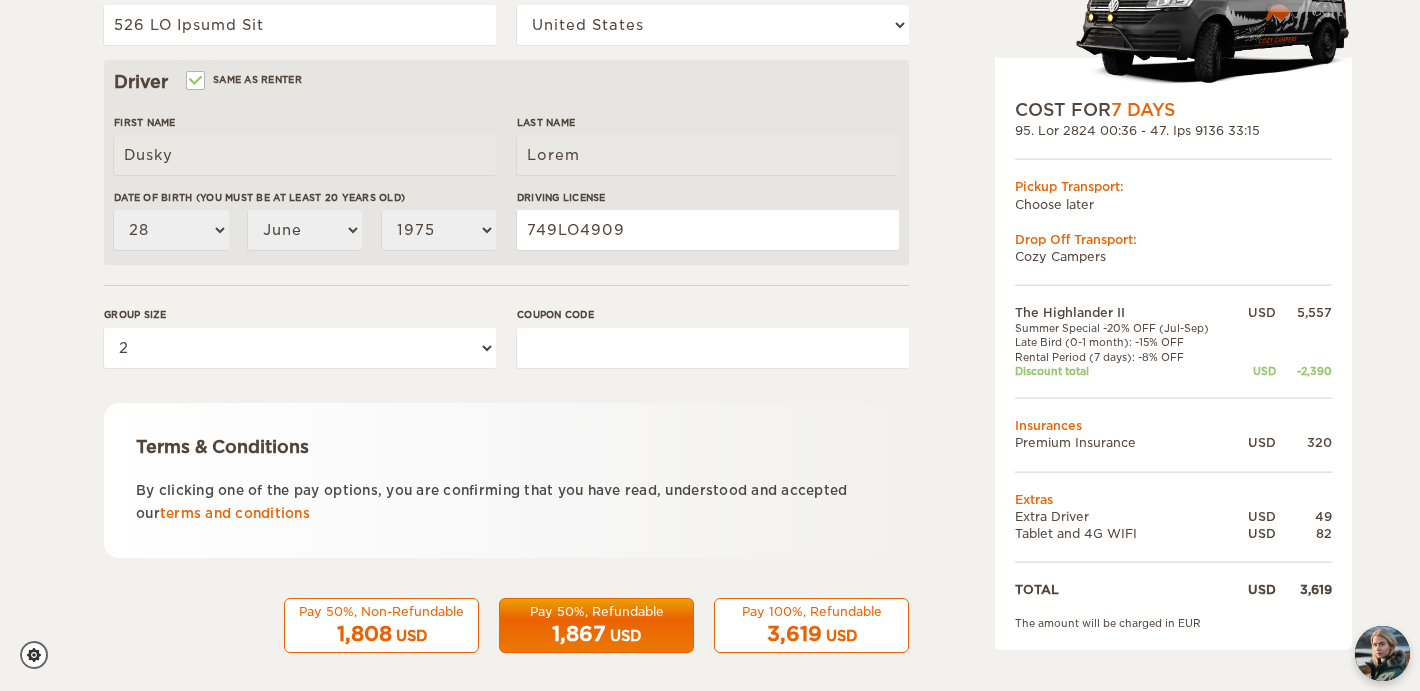 click on "Coupon code" at bounding box center [713, 348] 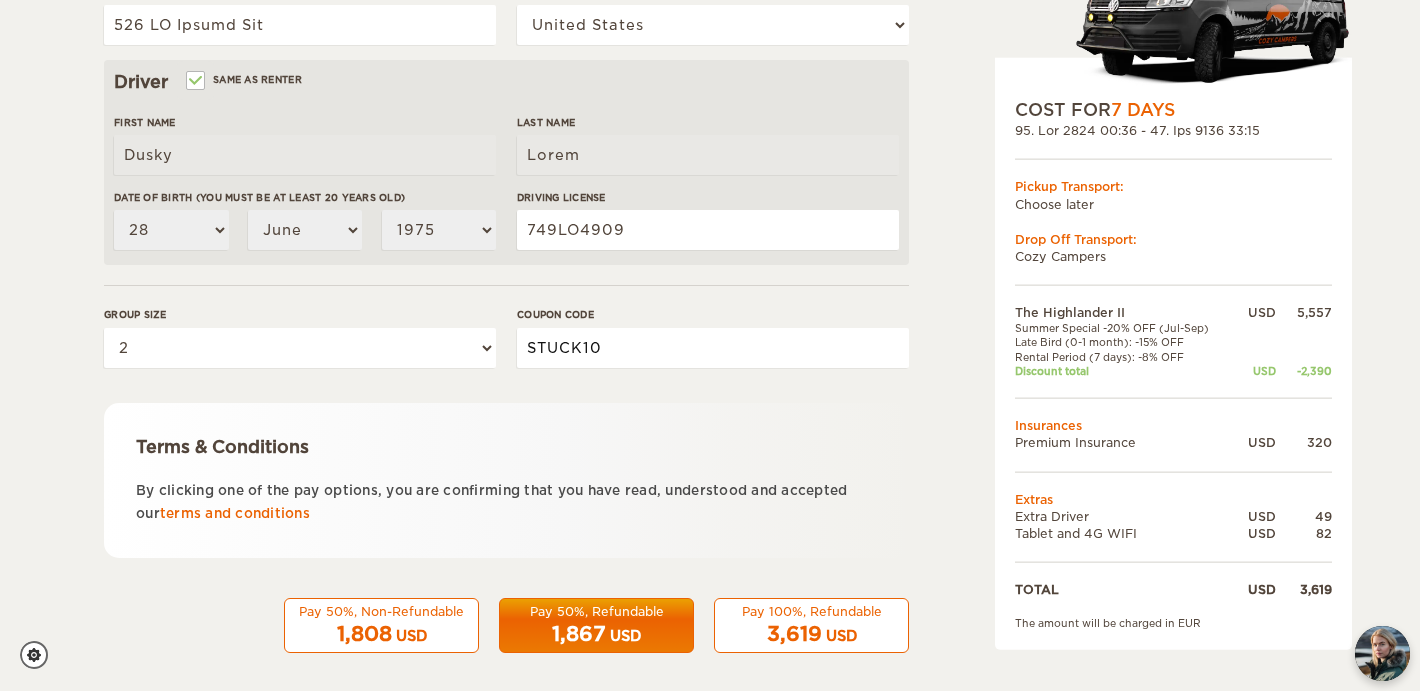 scroll, scrollTop: 610, scrollLeft: 0, axis: vertical 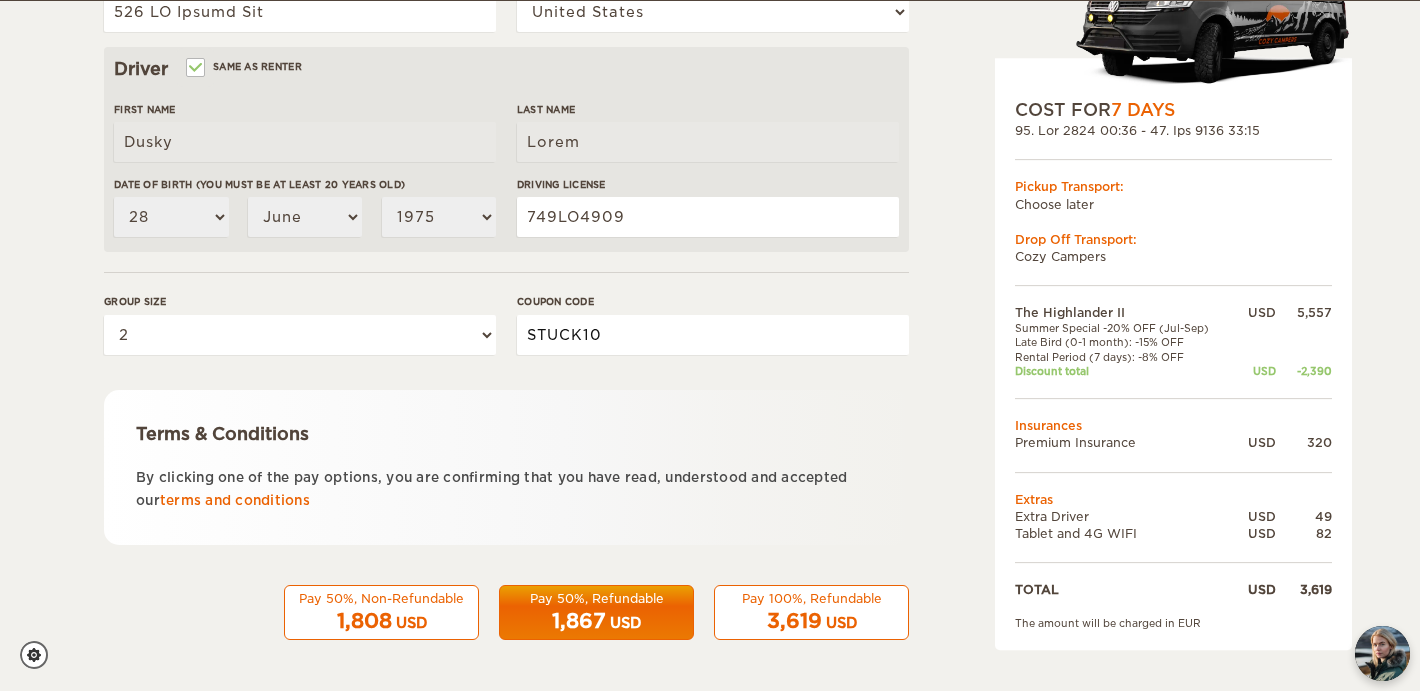 type on "STUCK10" 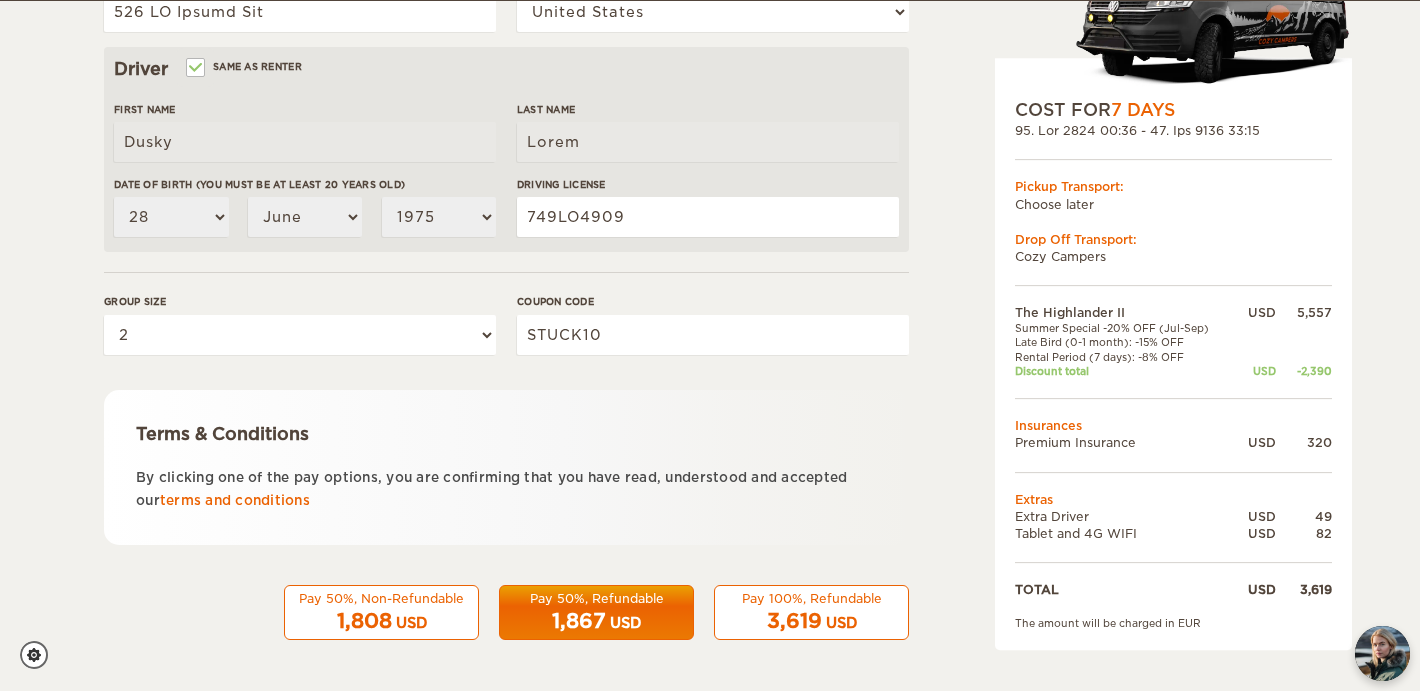 click on "3,619" at bounding box center [364, 621] 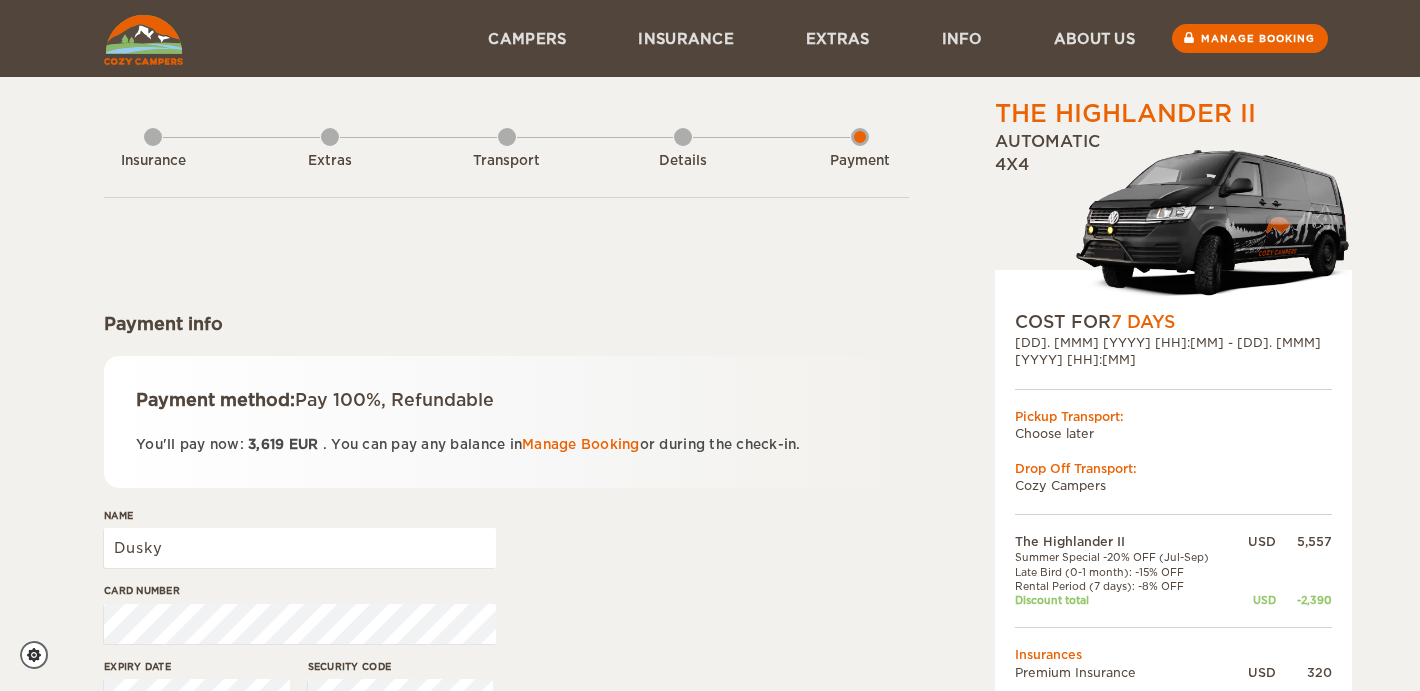 scroll, scrollTop: 0, scrollLeft: 0, axis: both 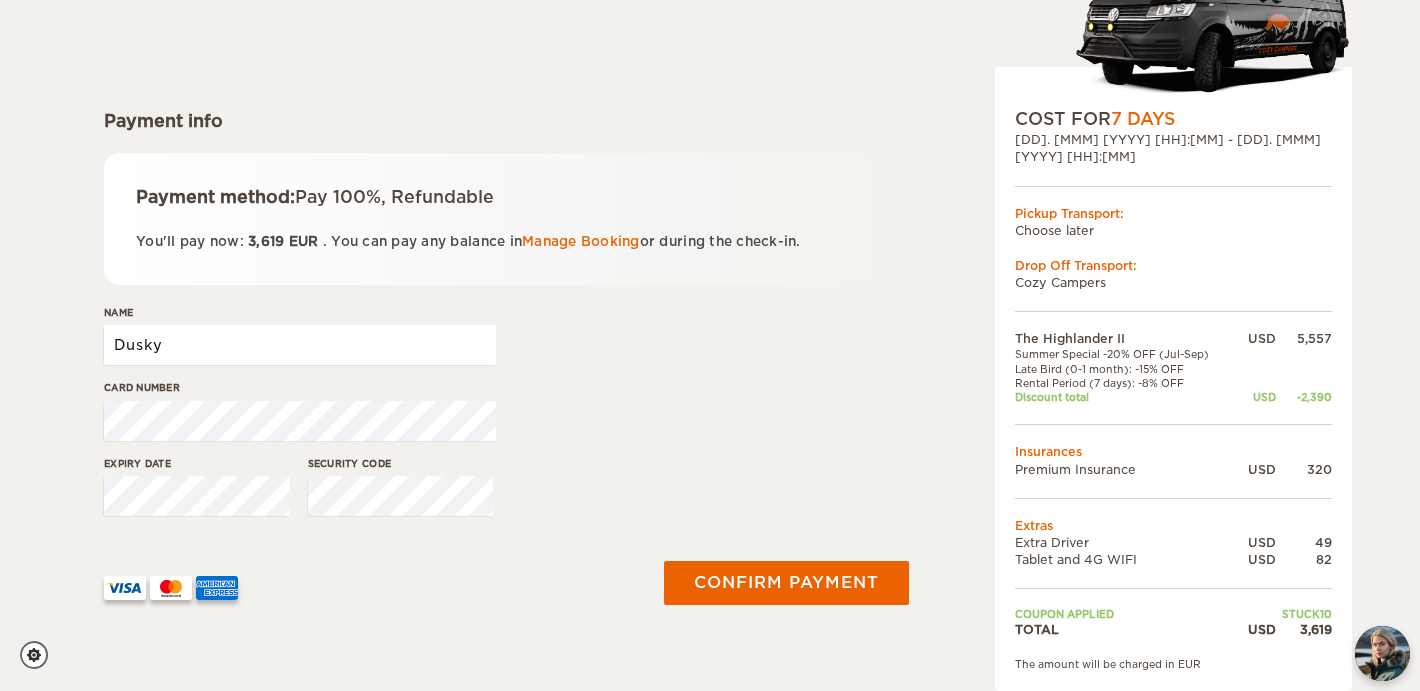 click on "Dusky" at bounding box center [300, 345] 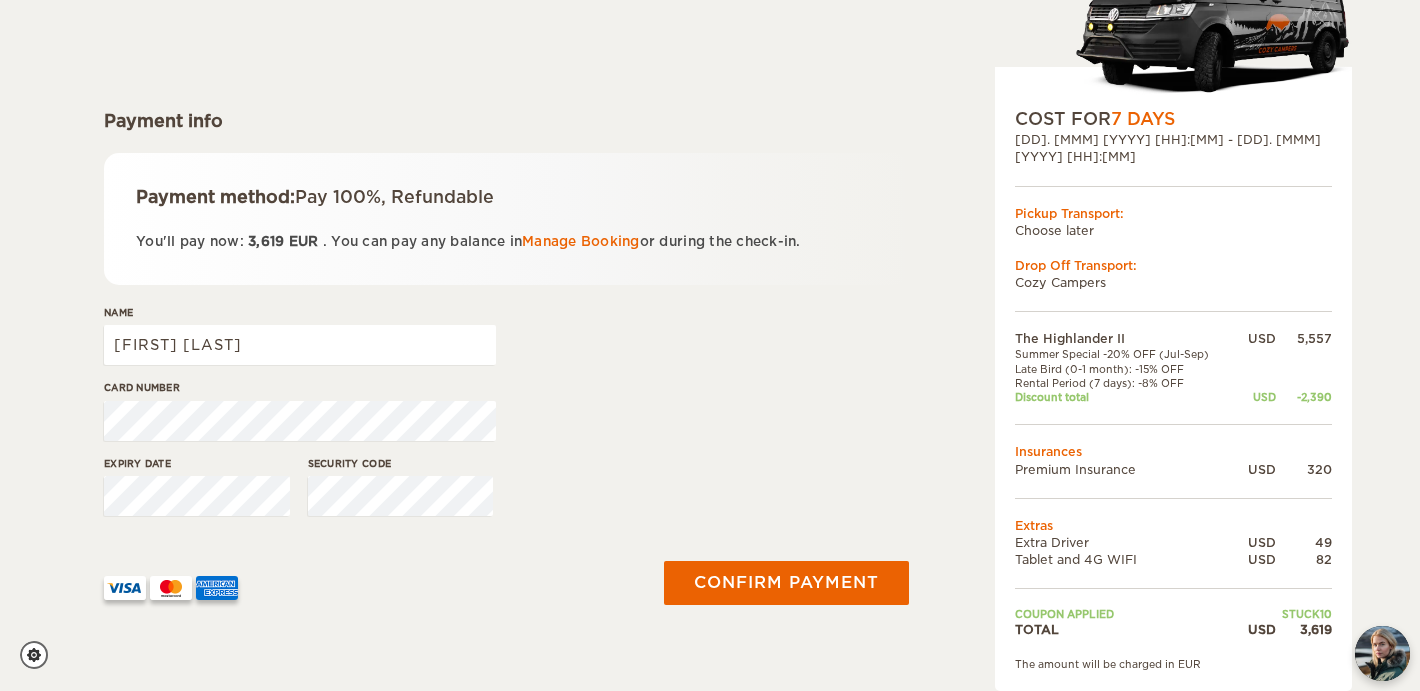 click on "Card number" at bounding box center [506, 417] 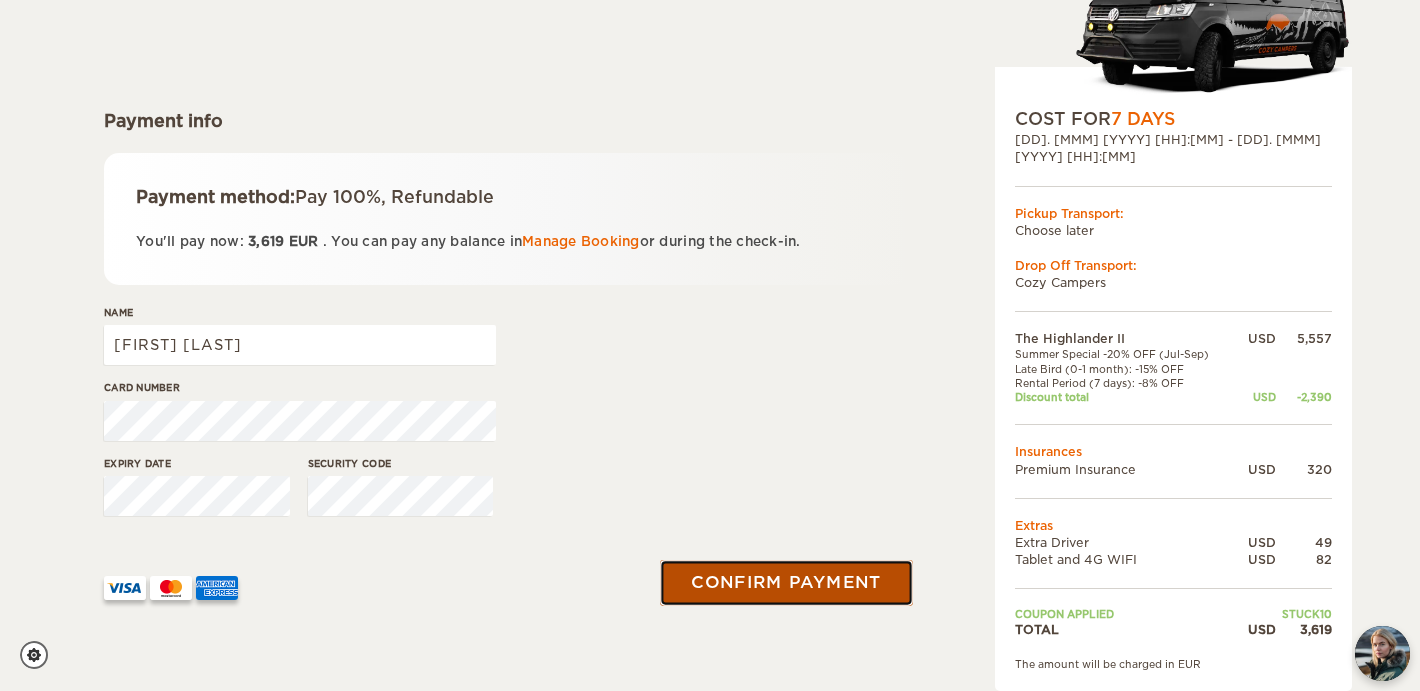 click on "Confirm payment" at bounding box center (786, 582) 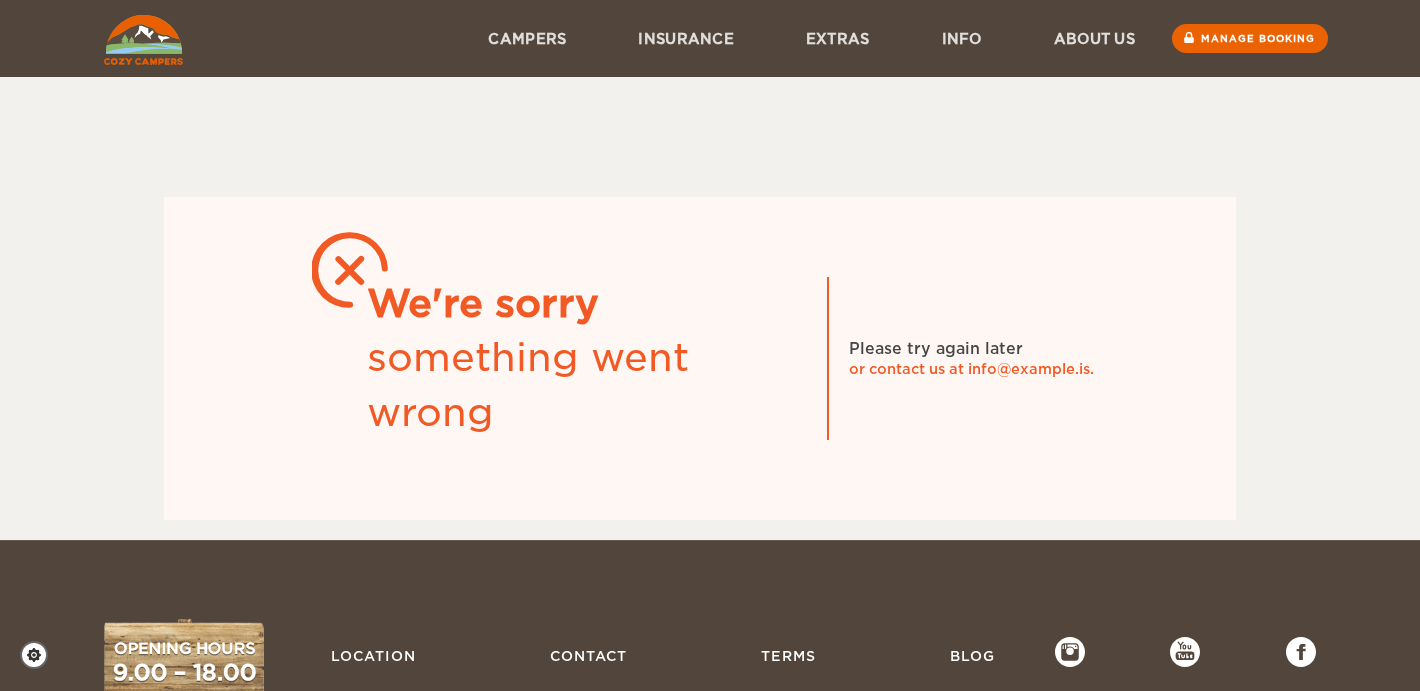 scroll, scrollTop: 0, scrollLeft: 0, axis: both 